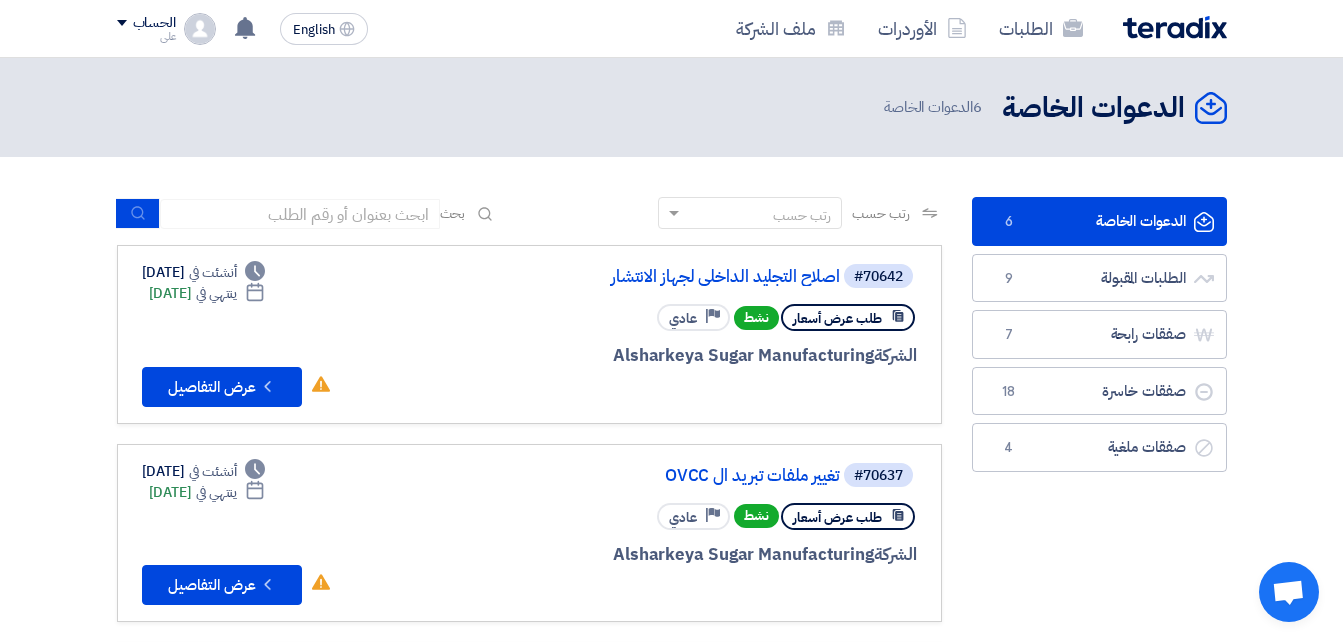 scroll, scrollTop: 0, scrollLeft: 0, axis: both 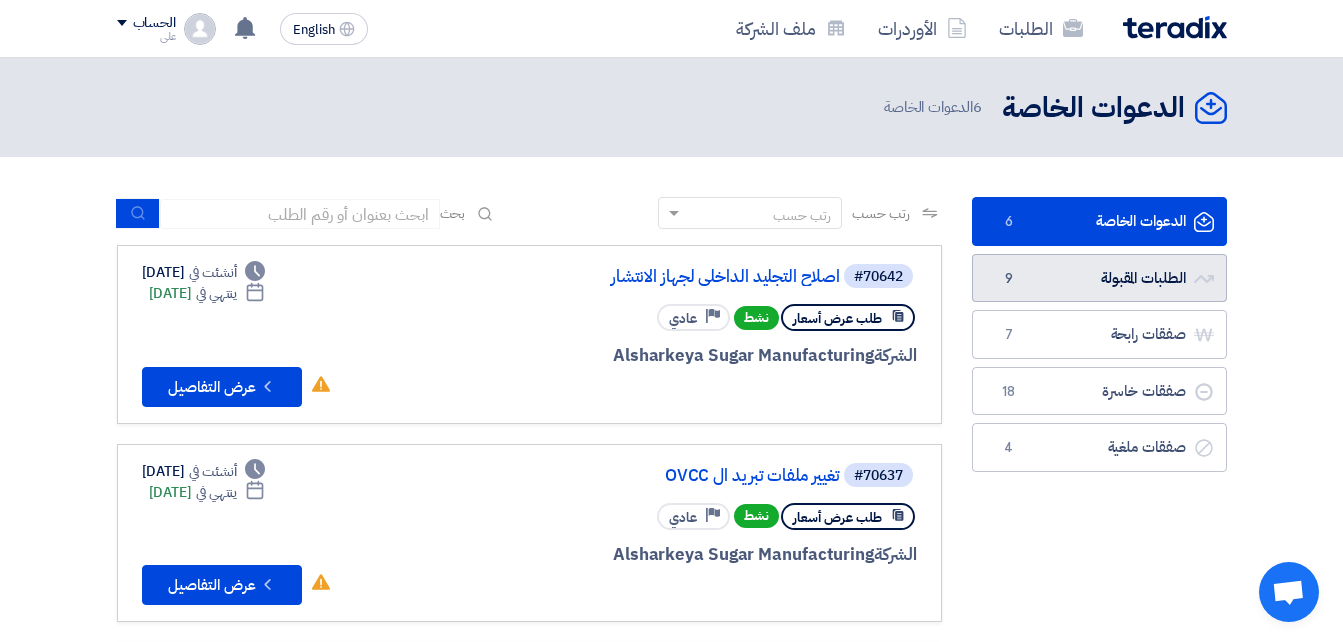 click on "الطلبات المقبولة
الطلبات المقبولة
9" 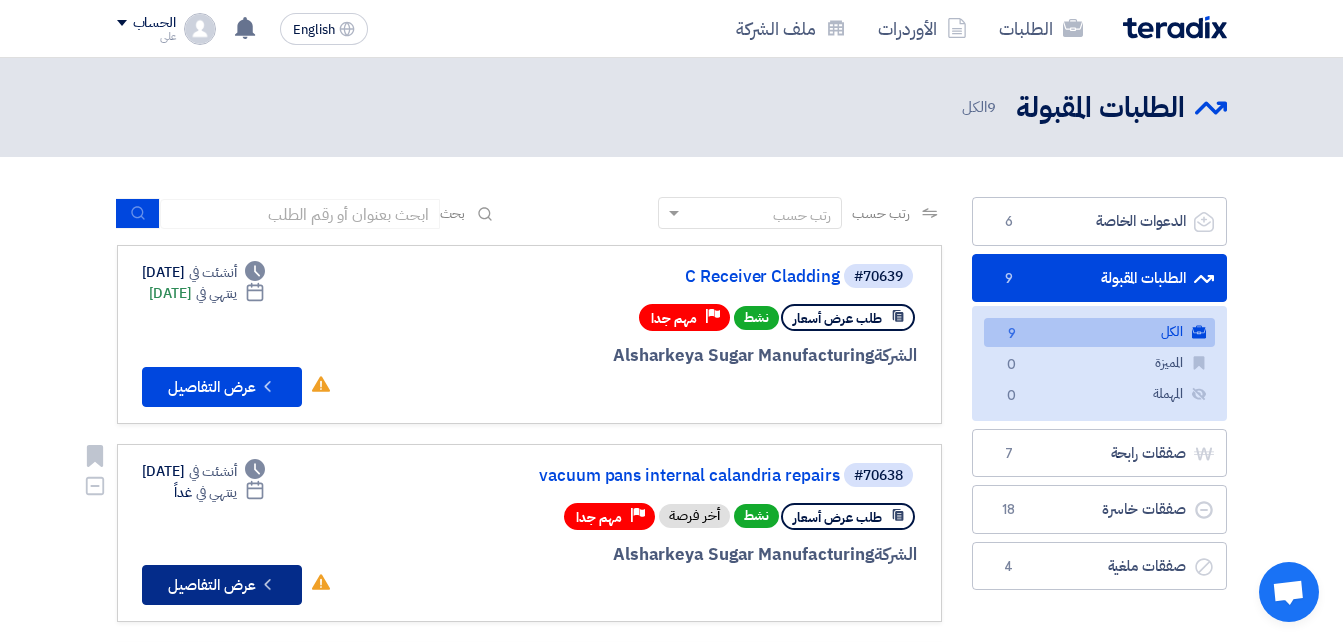 click on "Check details
عرض التفاصيل" 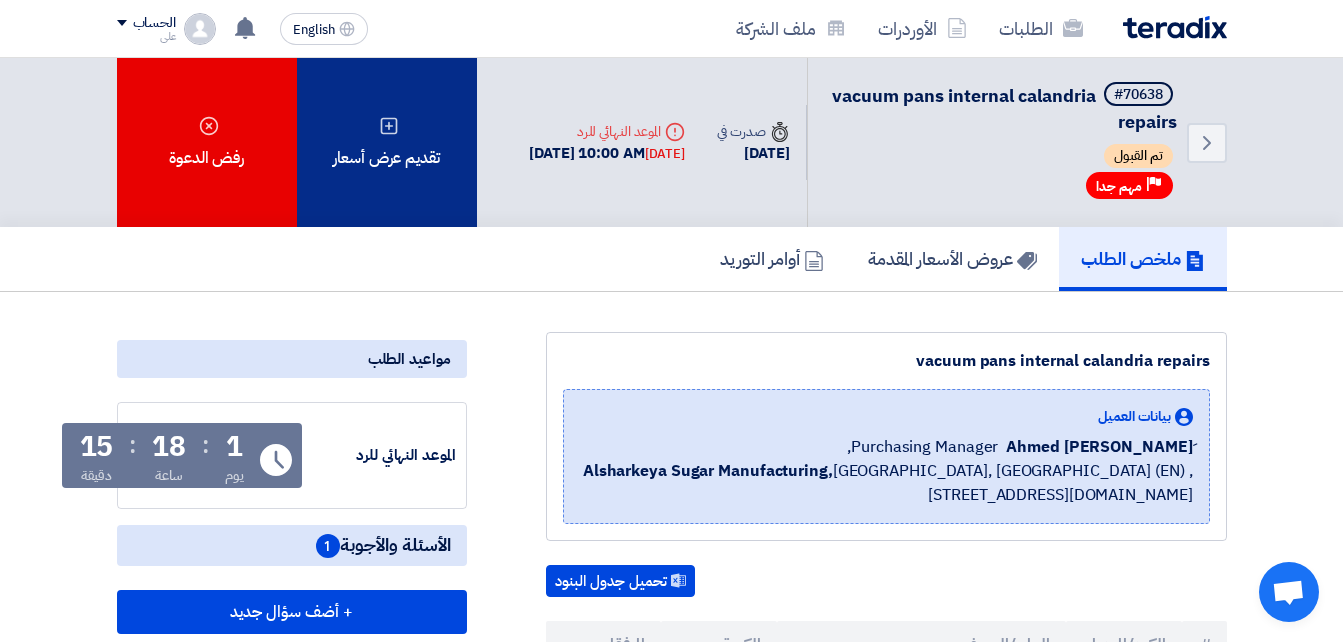click on "تقديم عرض أسعار" 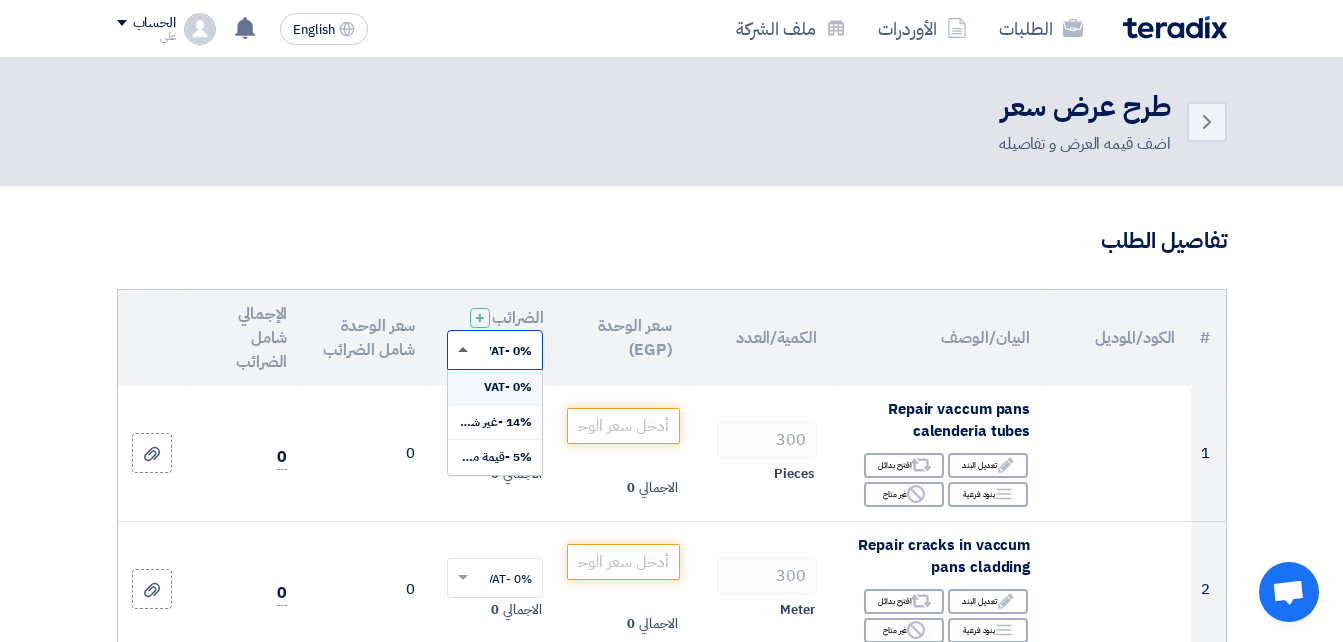 click 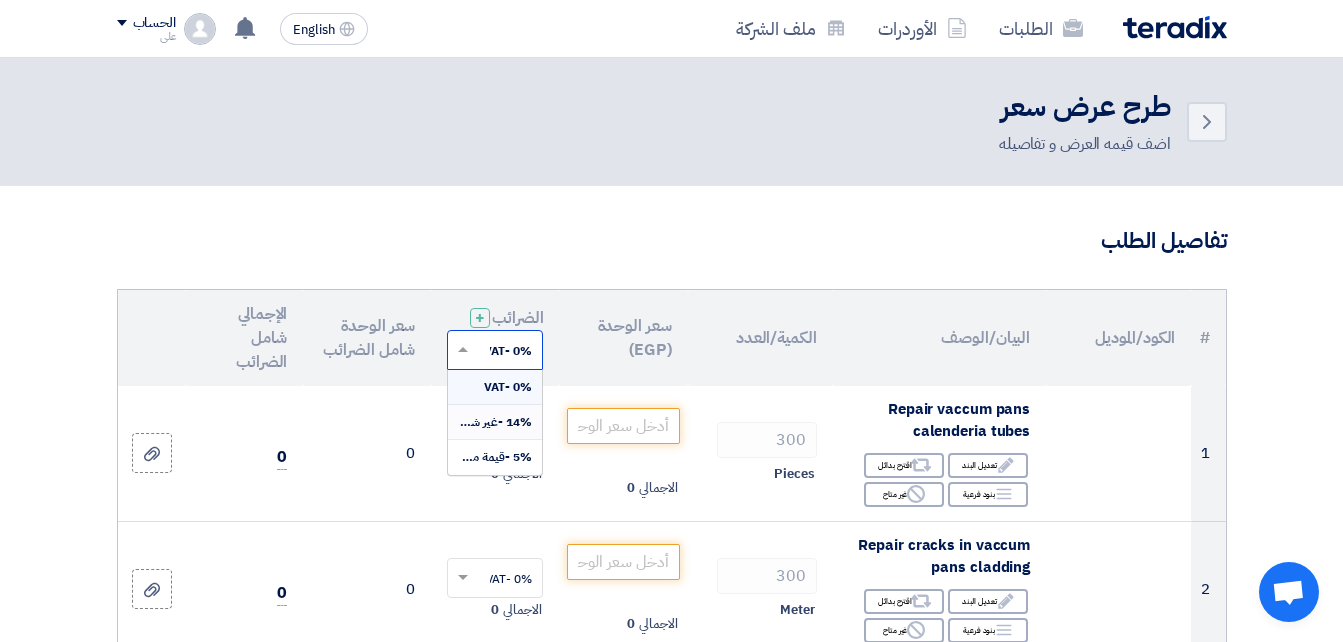 click on "14% -غير شامل الضريبة" at bounding box center [474, 422] 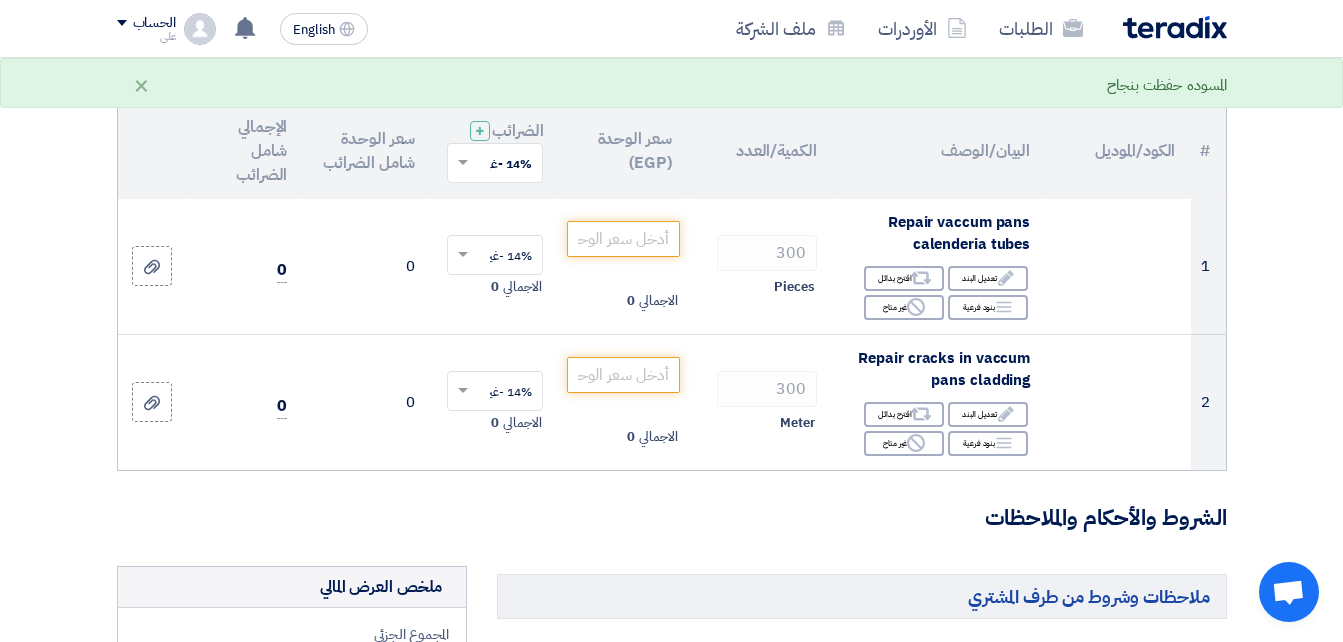 scroll, scrollTop: 191, scrollLeft: 0, axis: vertical 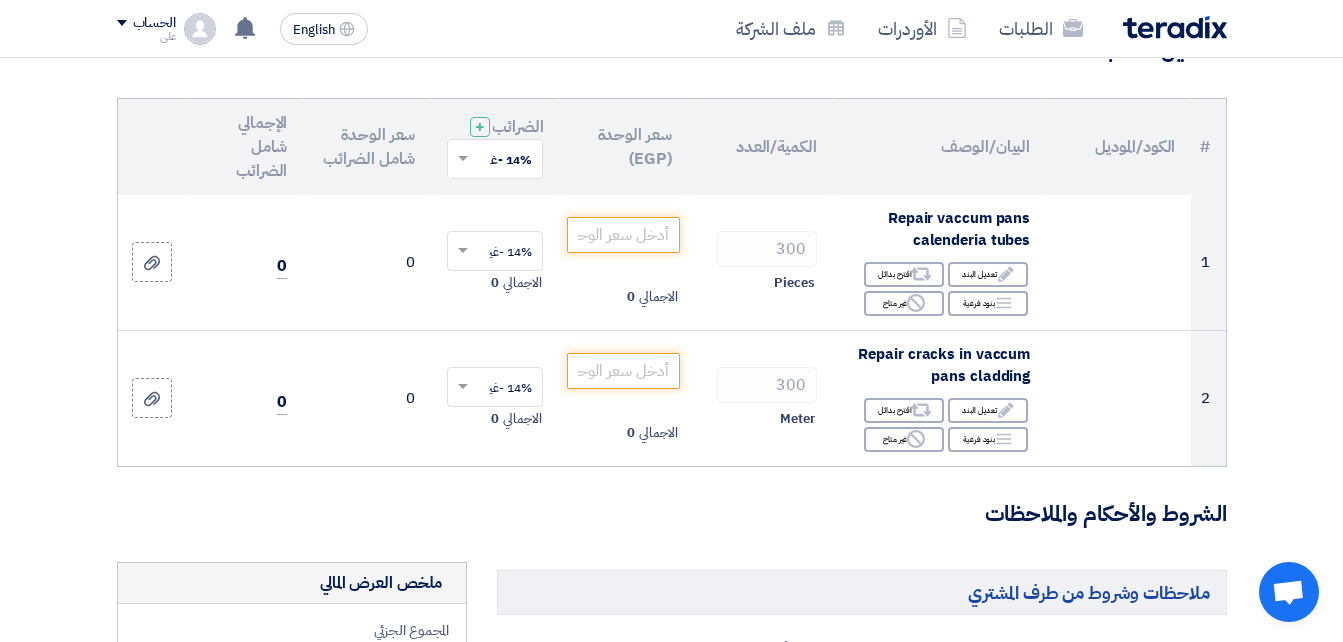 click on "الكمية/العدد" 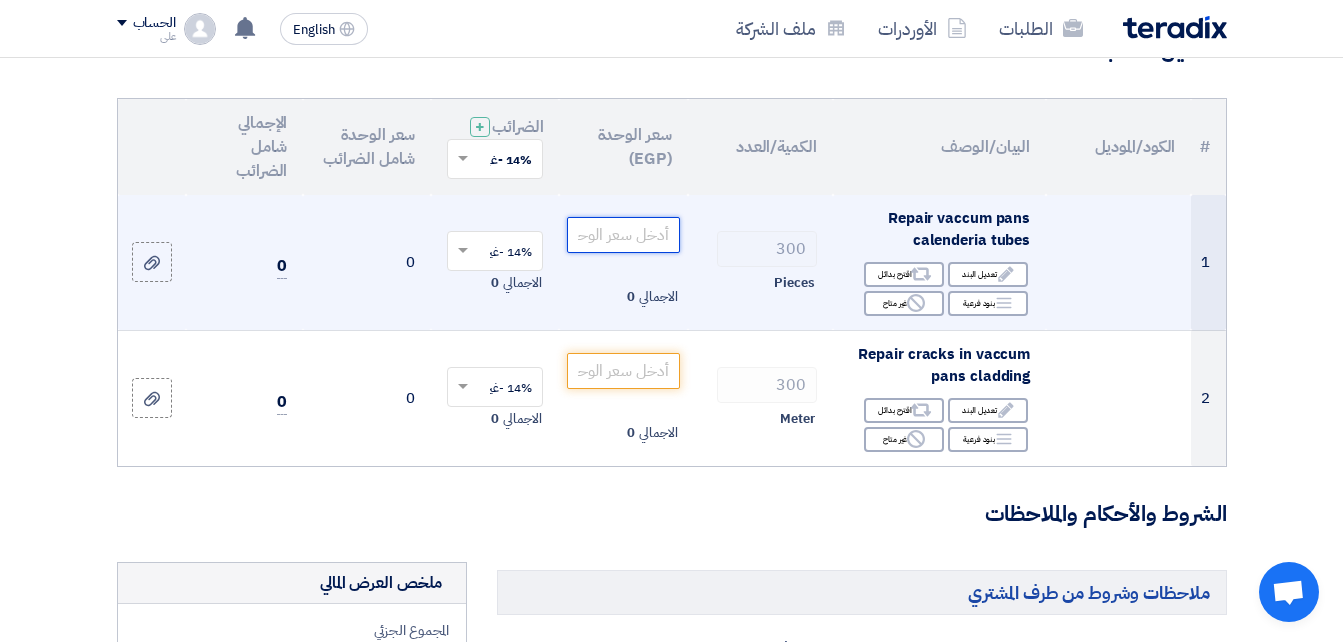 click 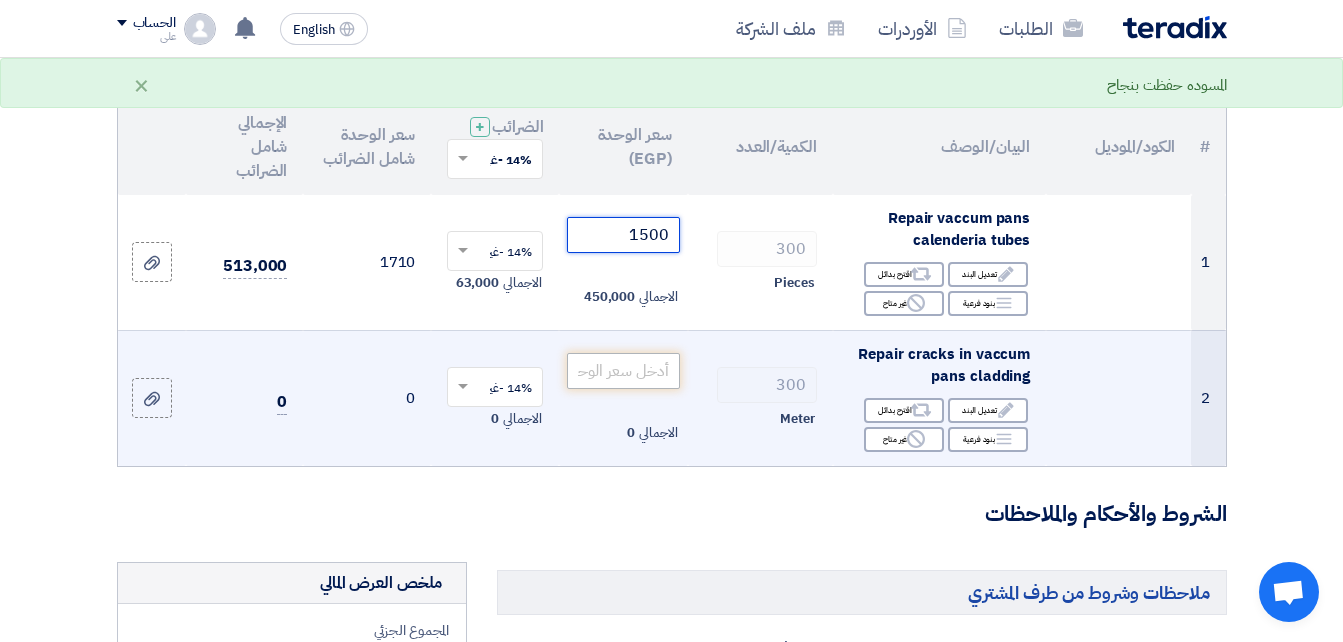 type on "1500" 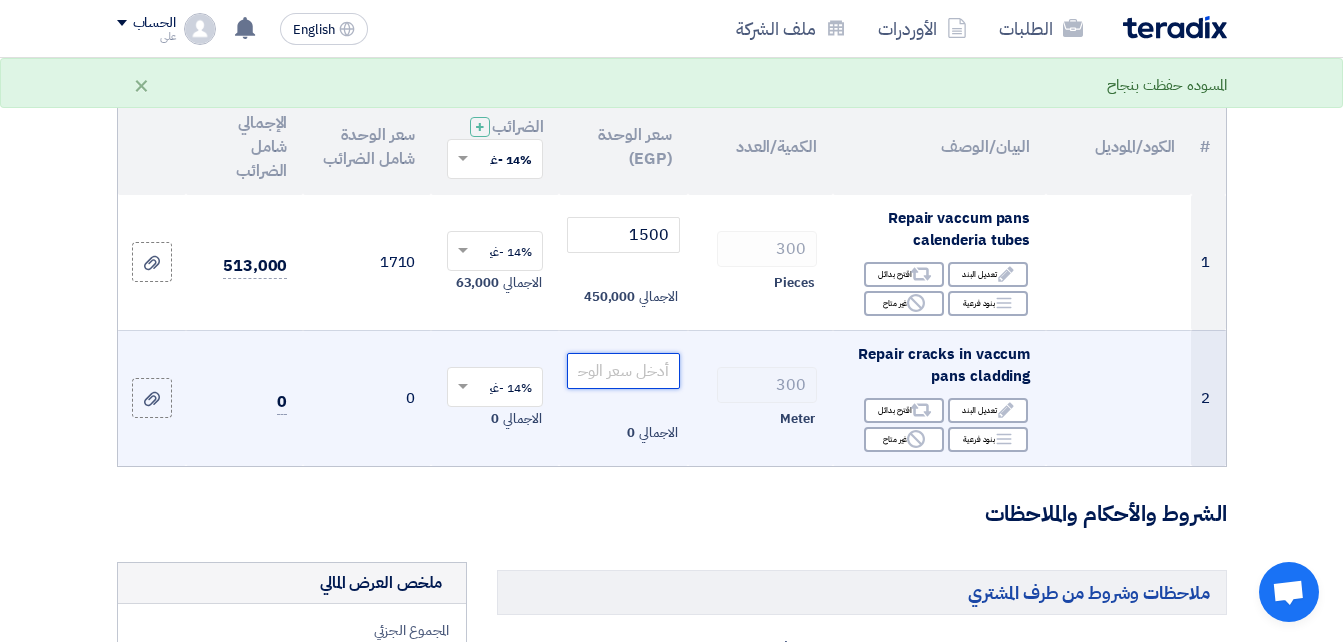 click 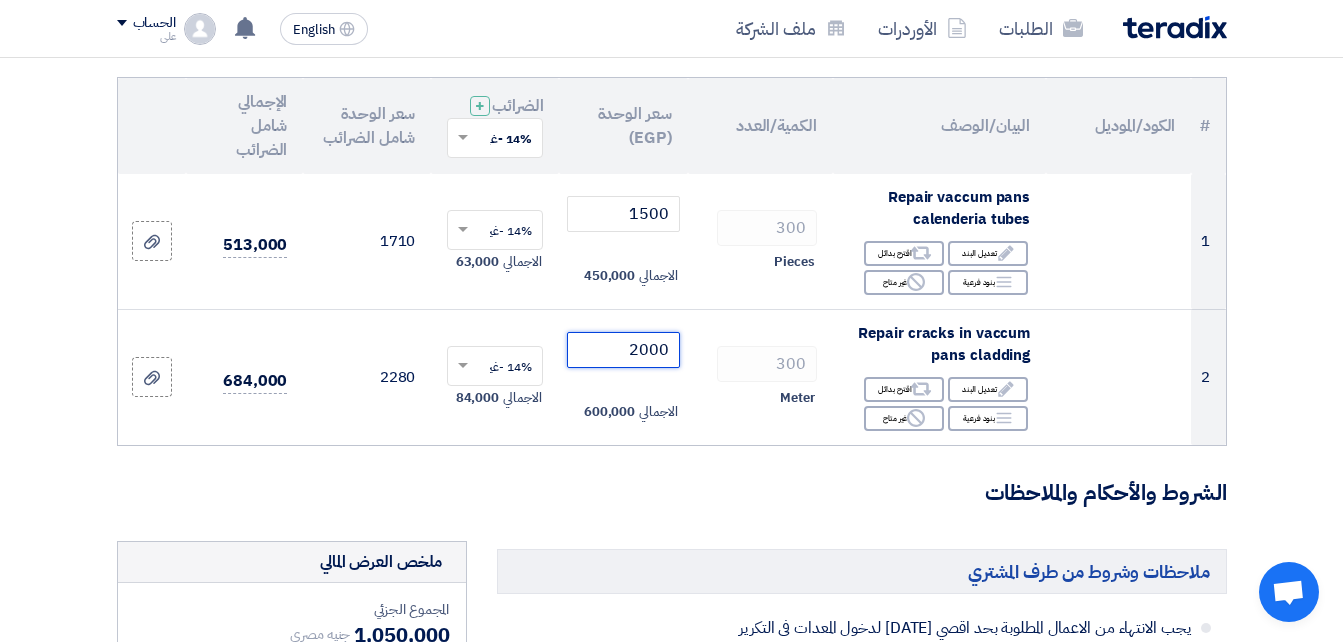 scroll, scrollTop: 38, scrollLeft: 0, axis: vertical 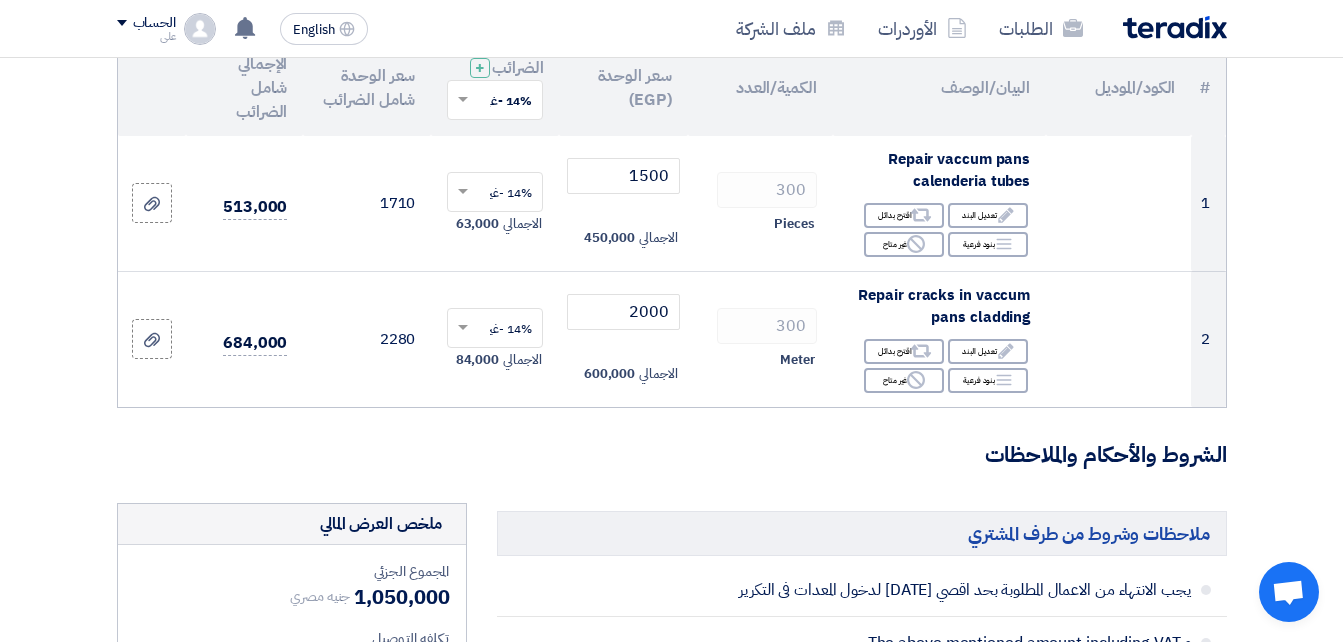 click on "تفاصيل الطلب
#
الكود/الموديل
البيان/الوصف
الكمية/العدد
سعر الوحدة (EGP)
الضرائب
+
'Select taxes...
14% -غير شامل الضريبة
×" 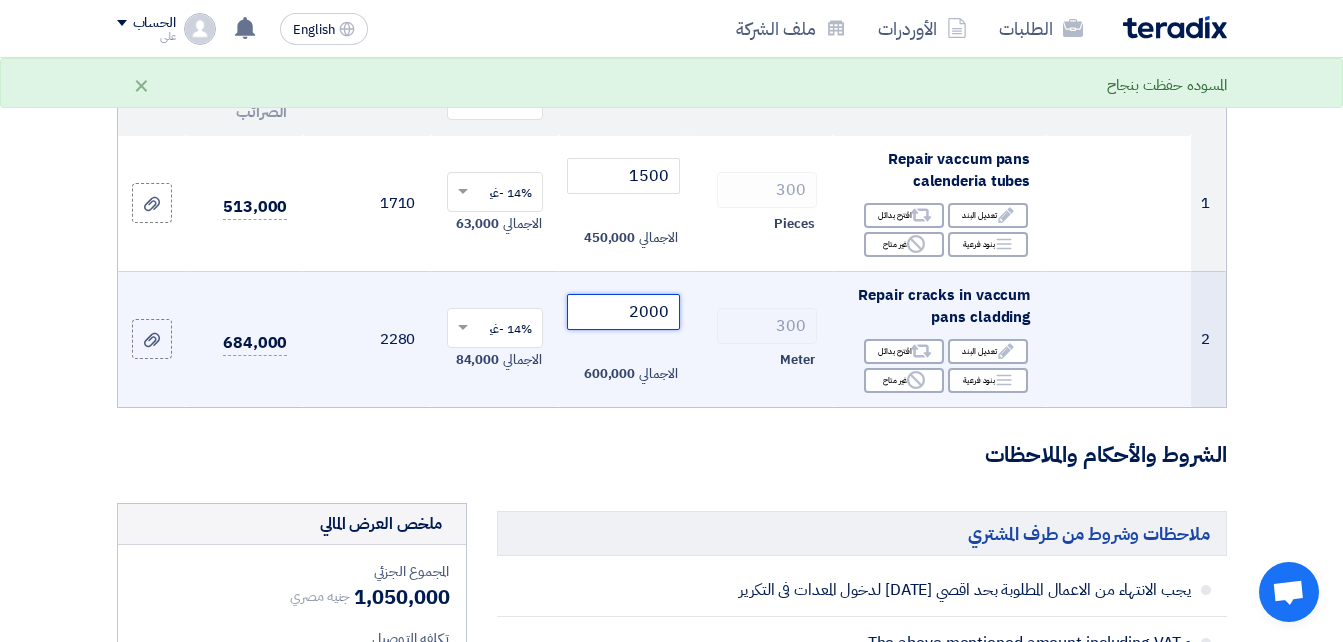 click on "2000" 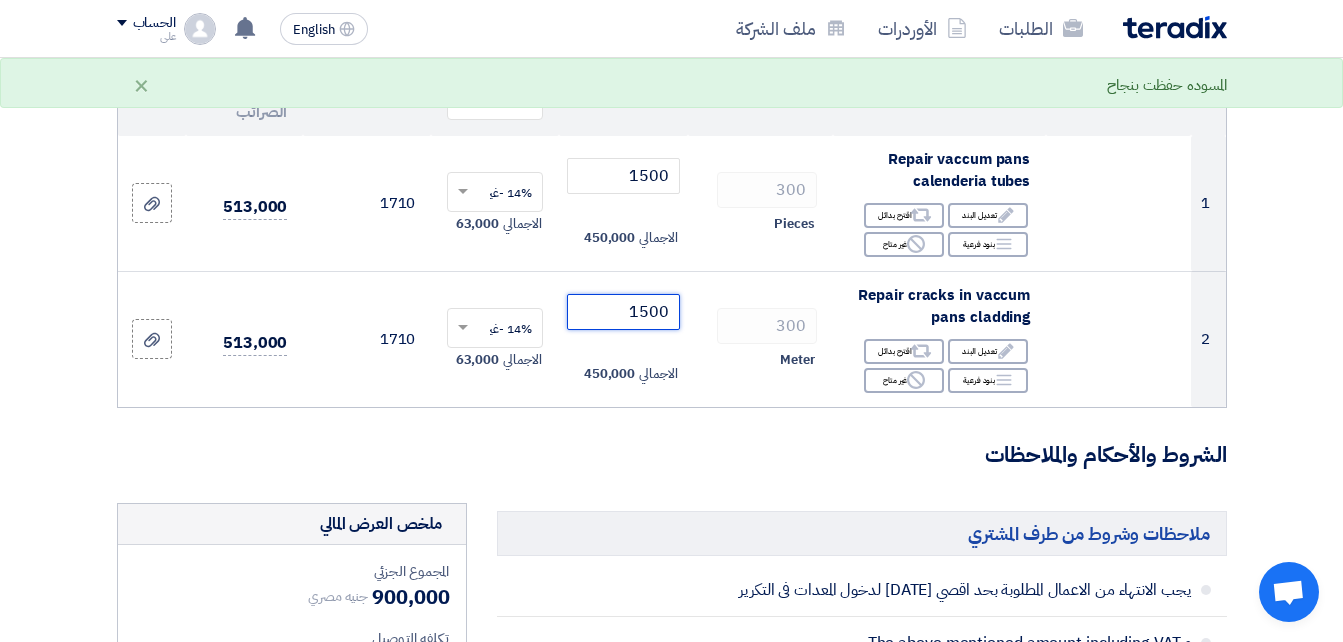 type on "1500" 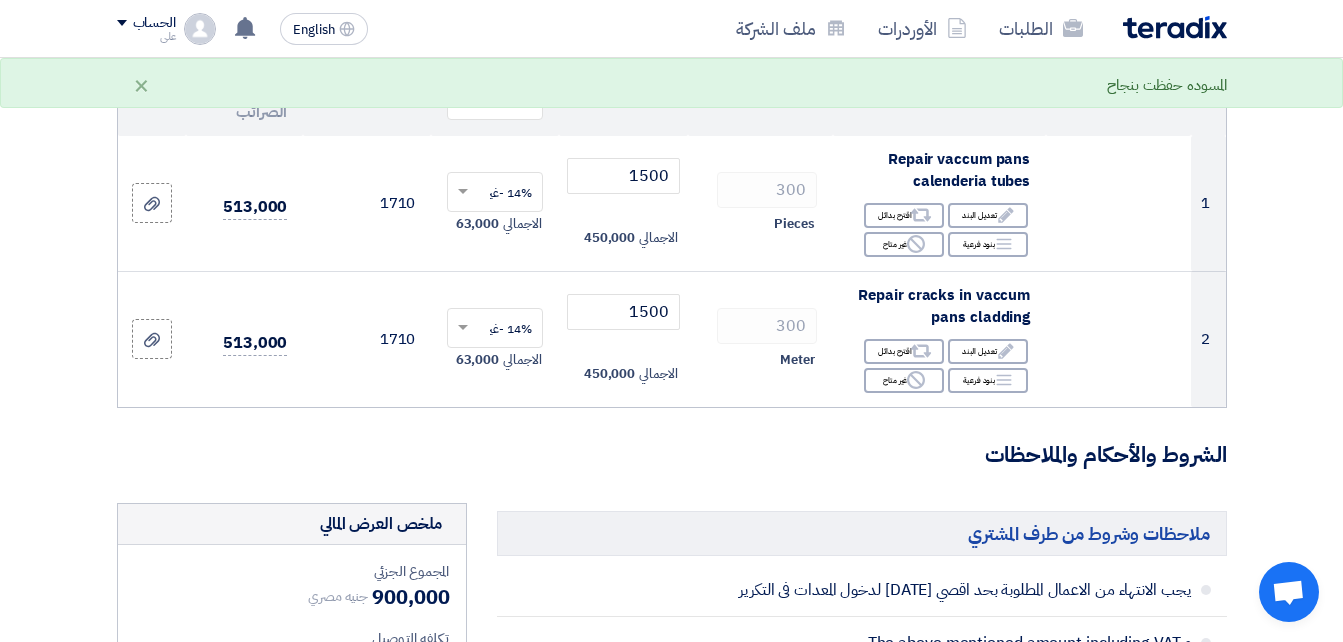 click on "الشروط والأحكام والملاحظات" 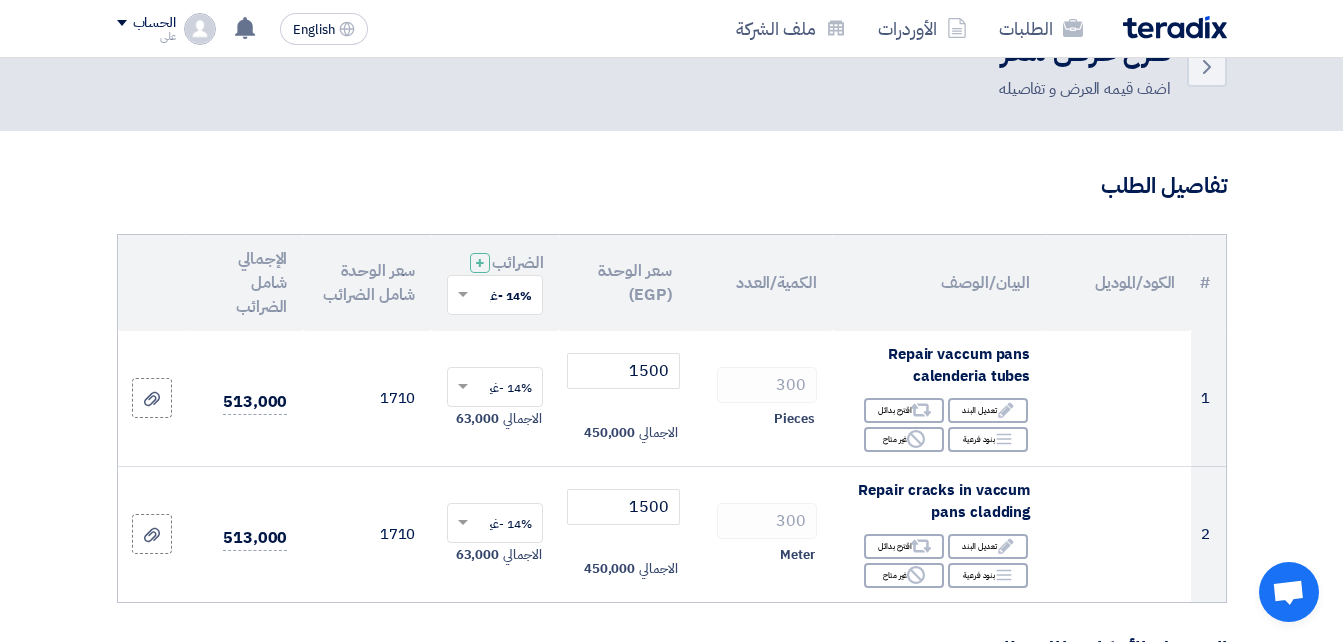 scroll, scrollTop: 0, scrollLeft: 0, axis: both 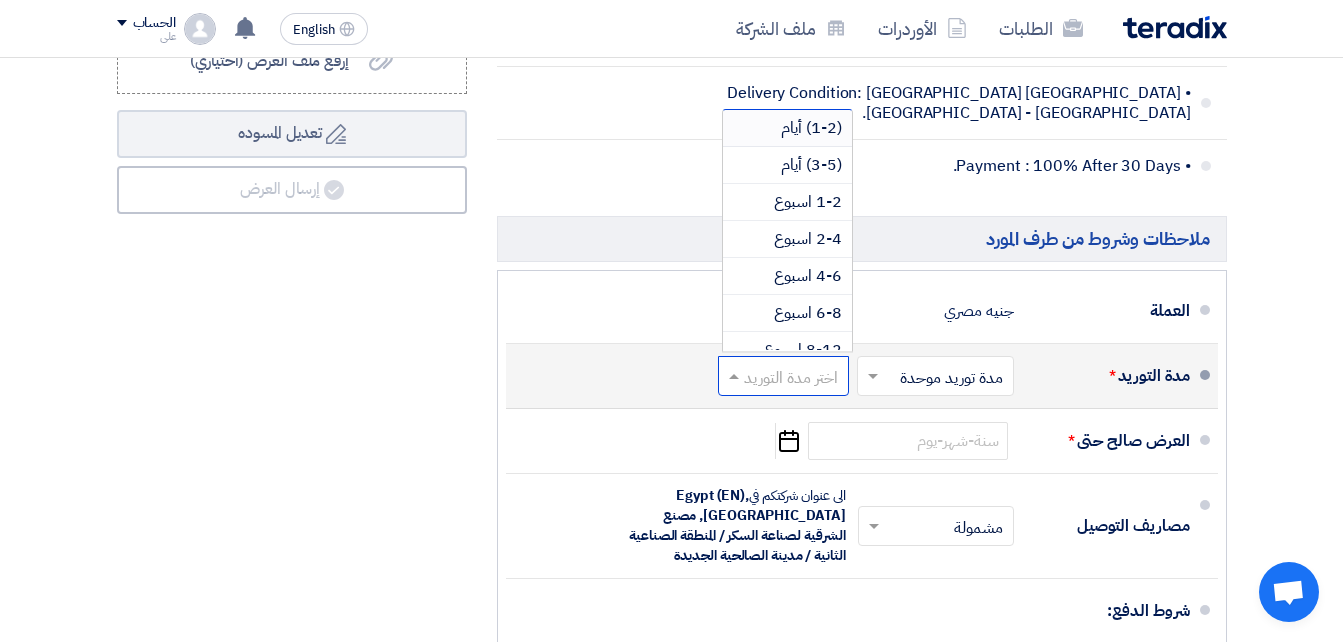 click 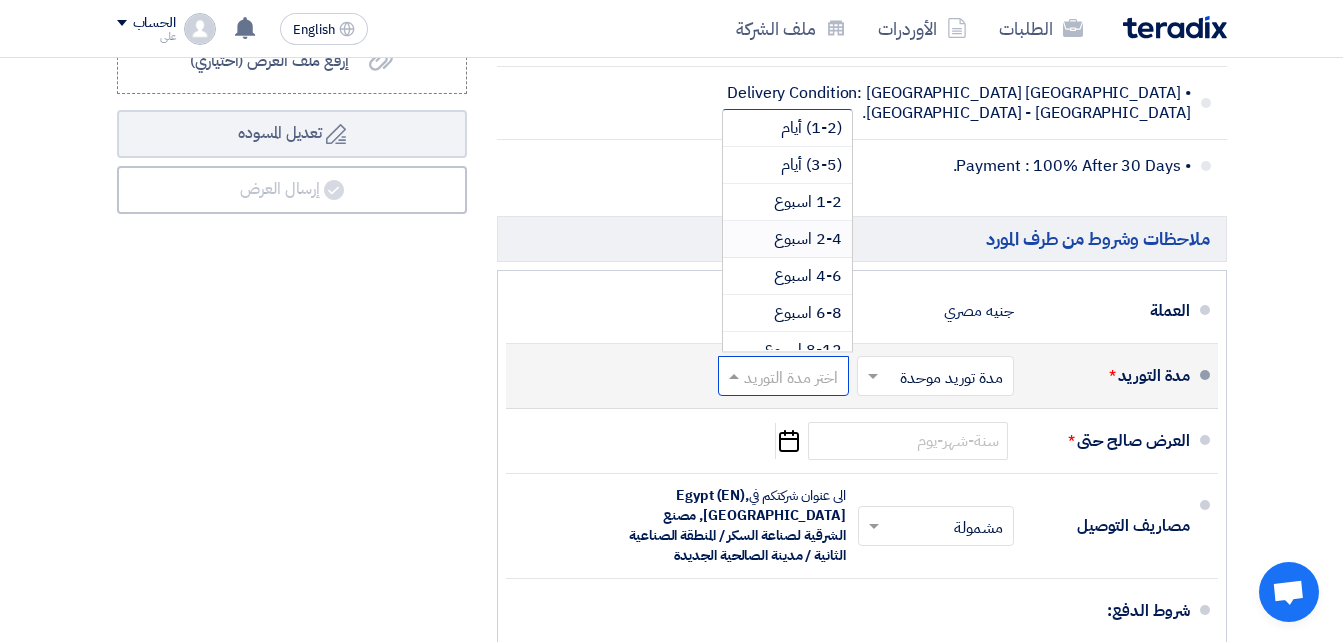 click on "2-4 اسبوع" at bounding box center [808, 239] 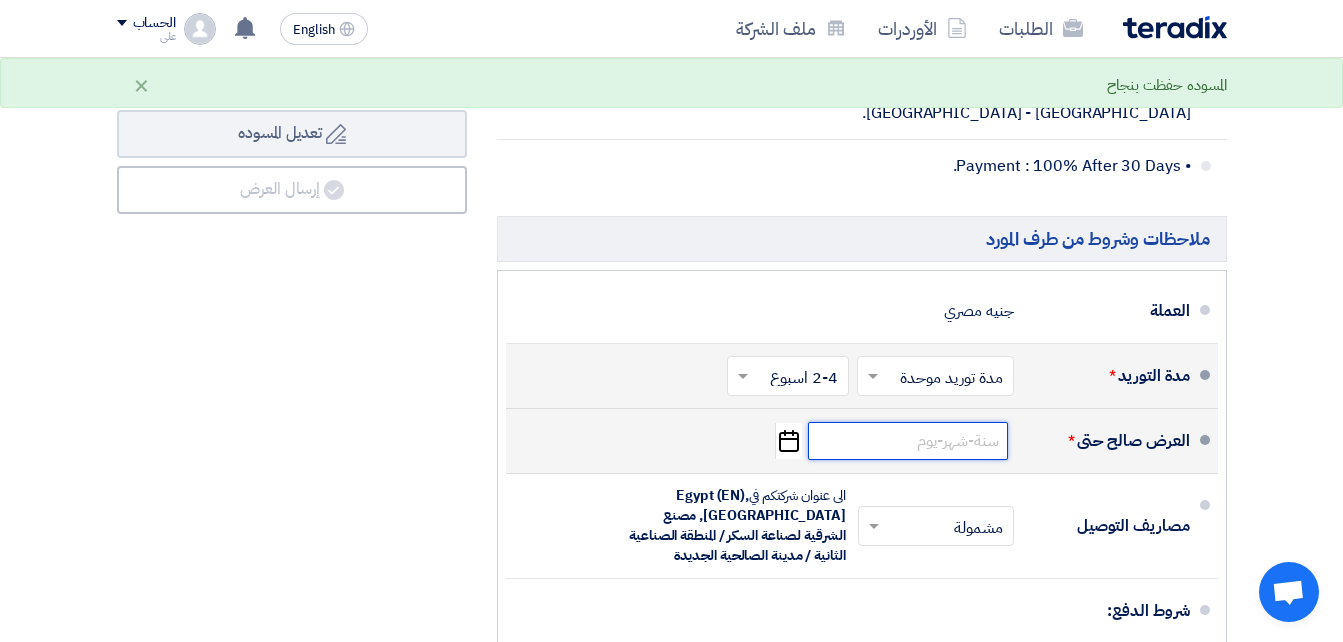 click 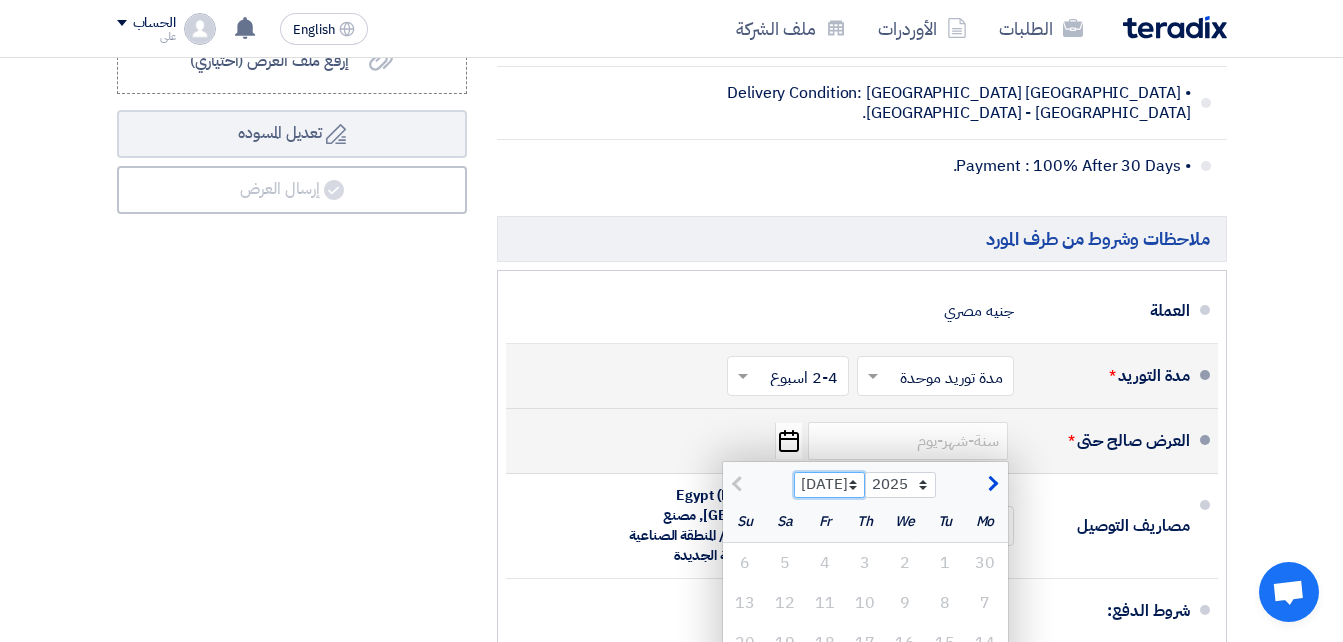 click on "[DATE] Aug Sep Oct Nov Dec" 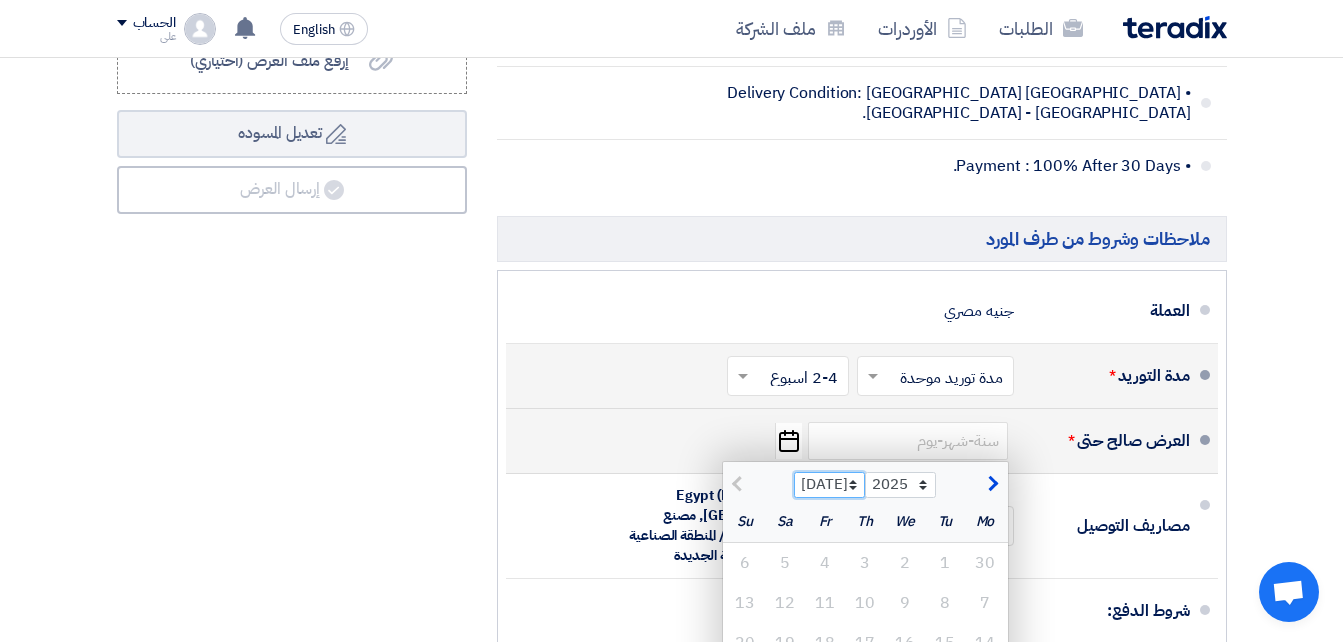 select on "8" 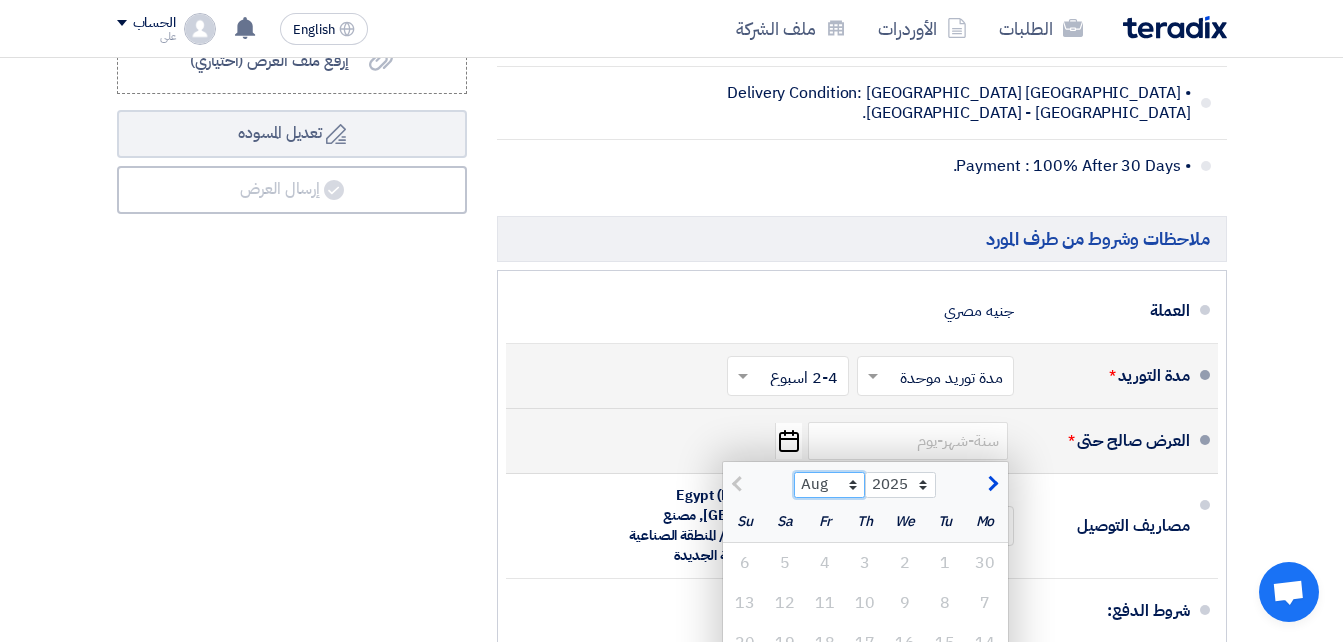 click on "[DATE] Aug Sep Oct Nov Dec" 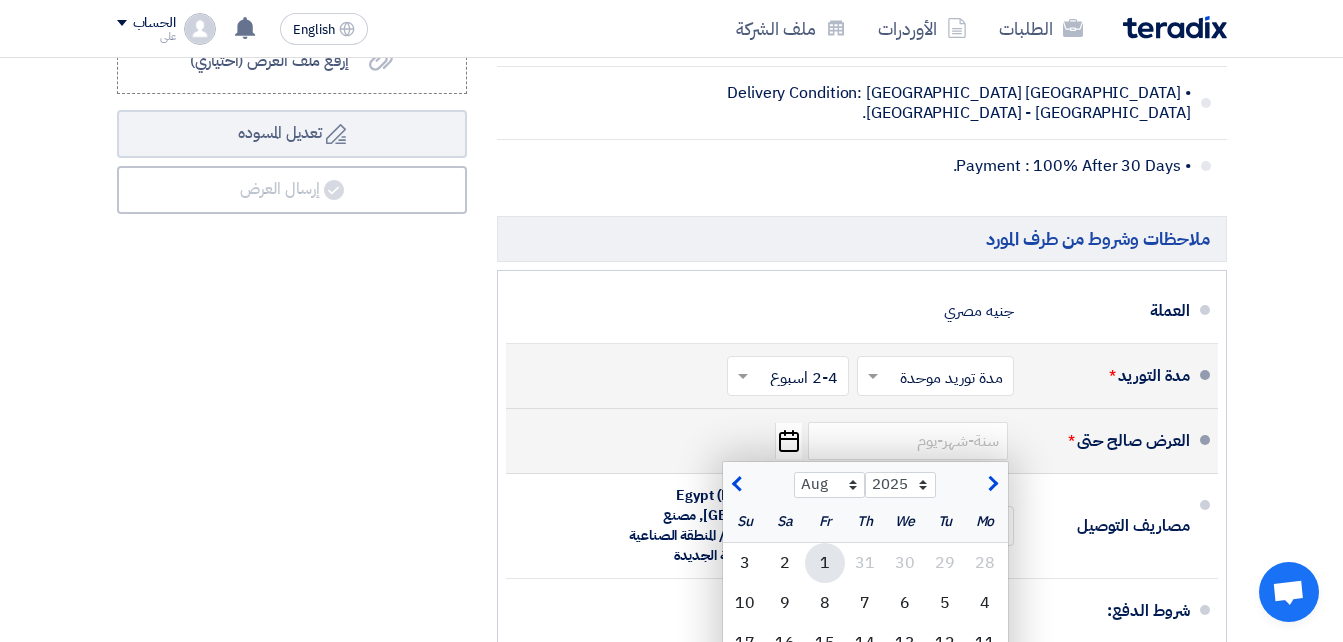 click on "1" 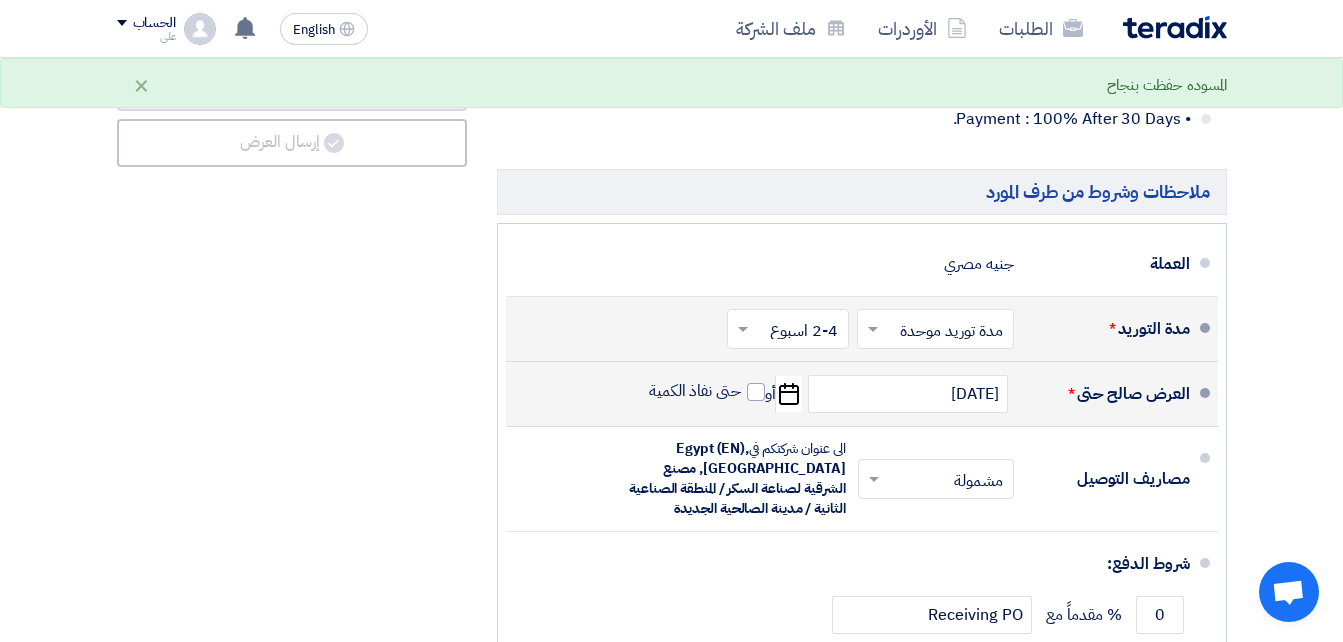 scroll, scrollTop: 1128, scrollLeft: 0, axis: vertical 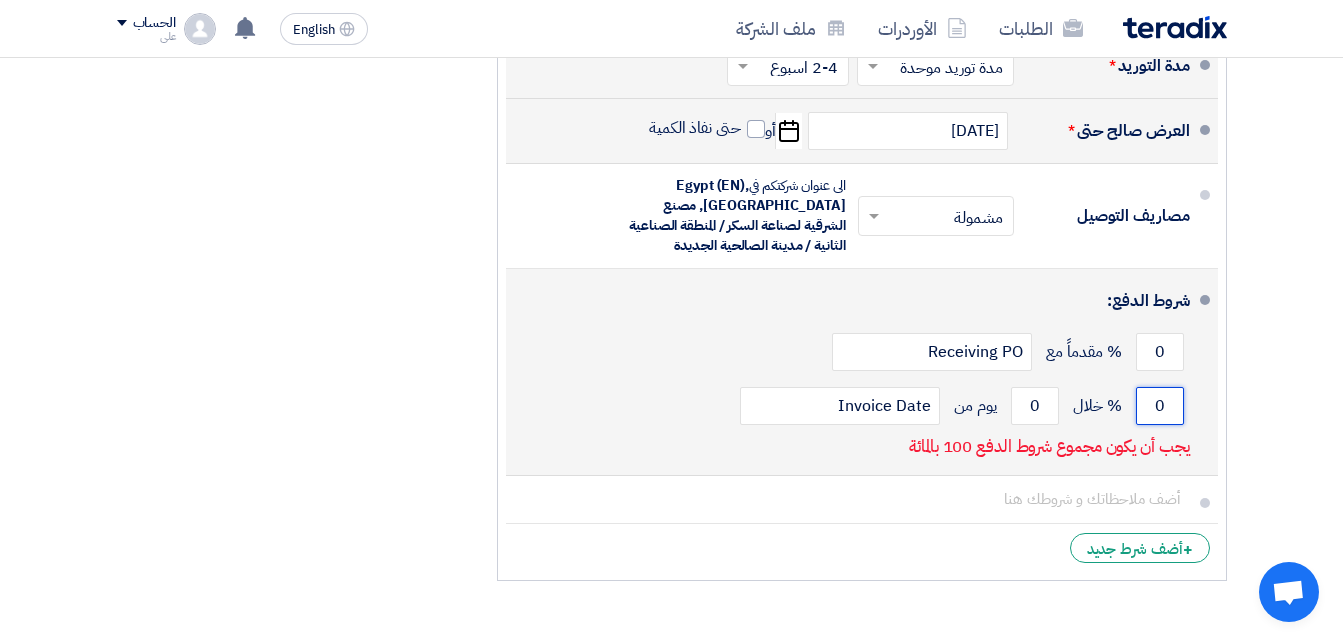 click on "0" 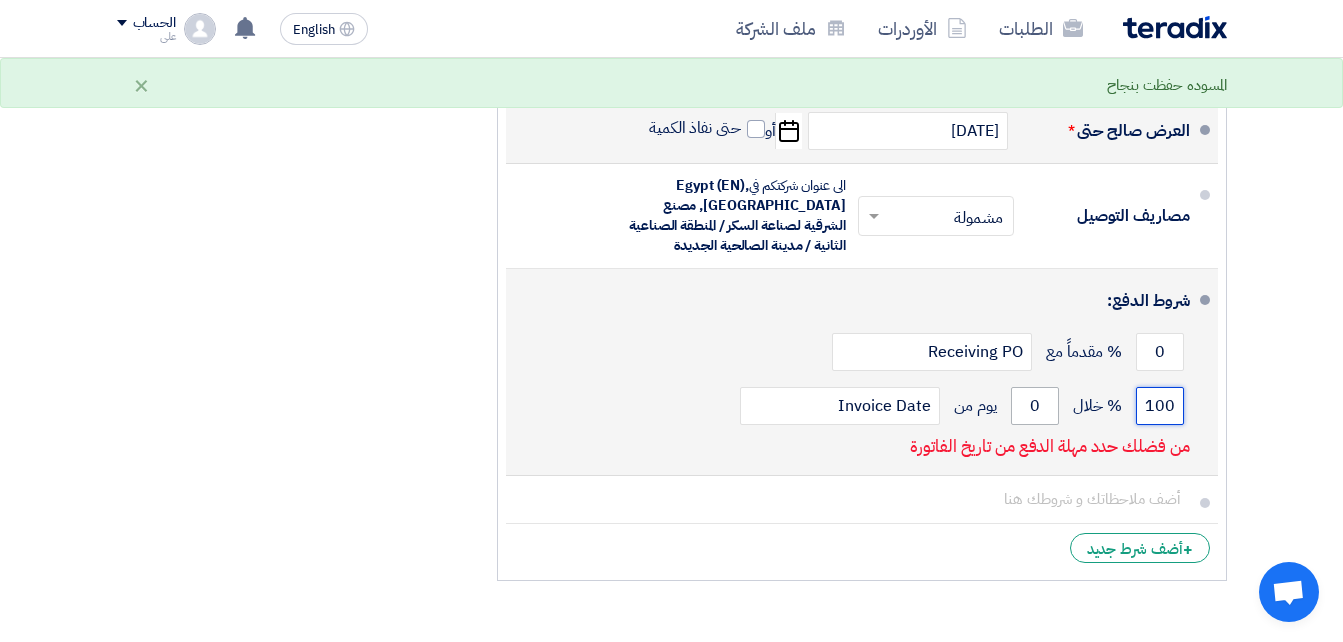 type on "100" 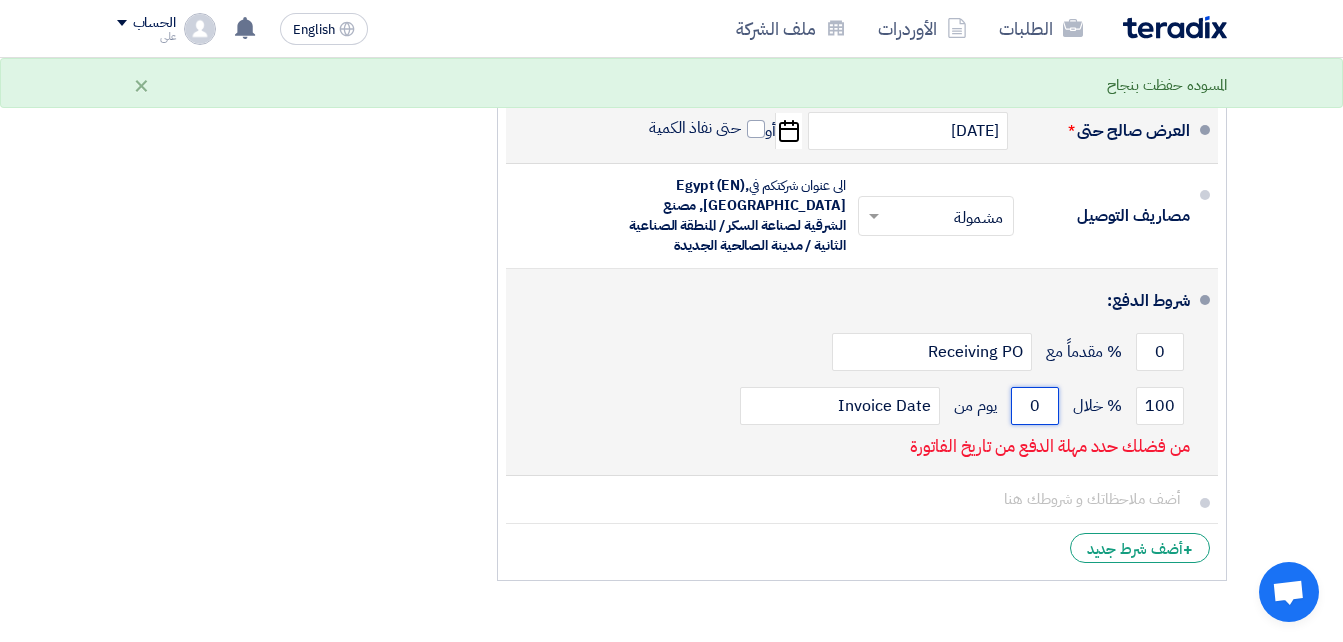 click on "0" 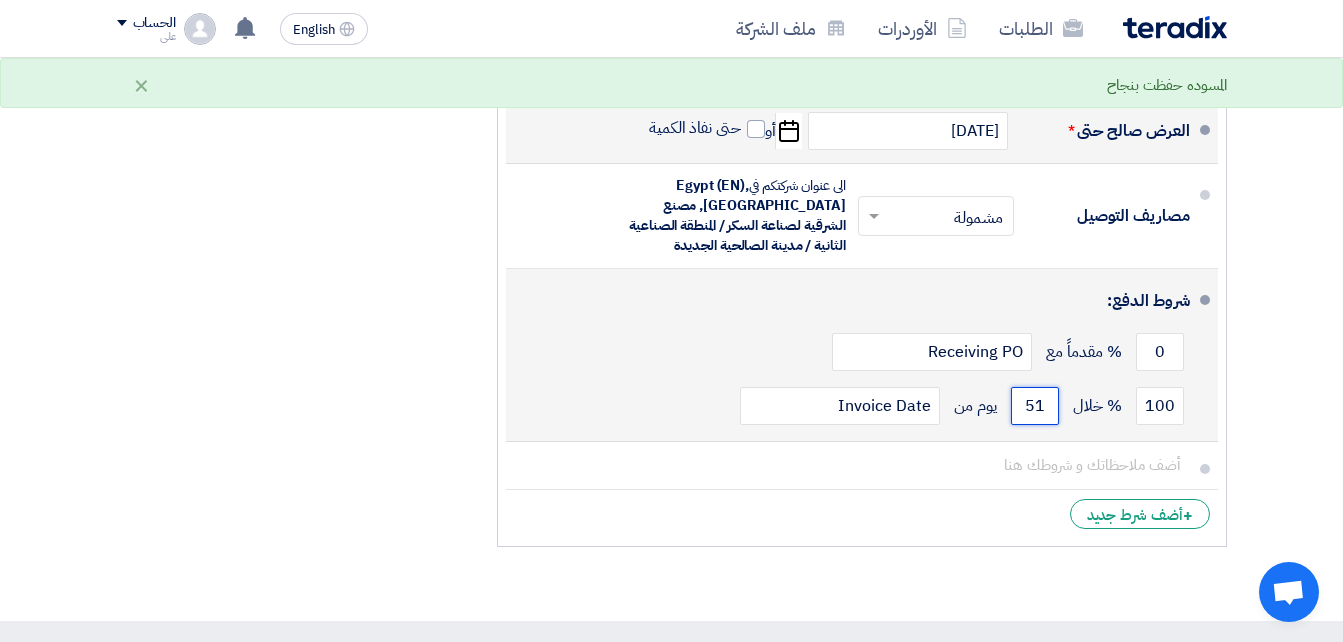 type on "5" 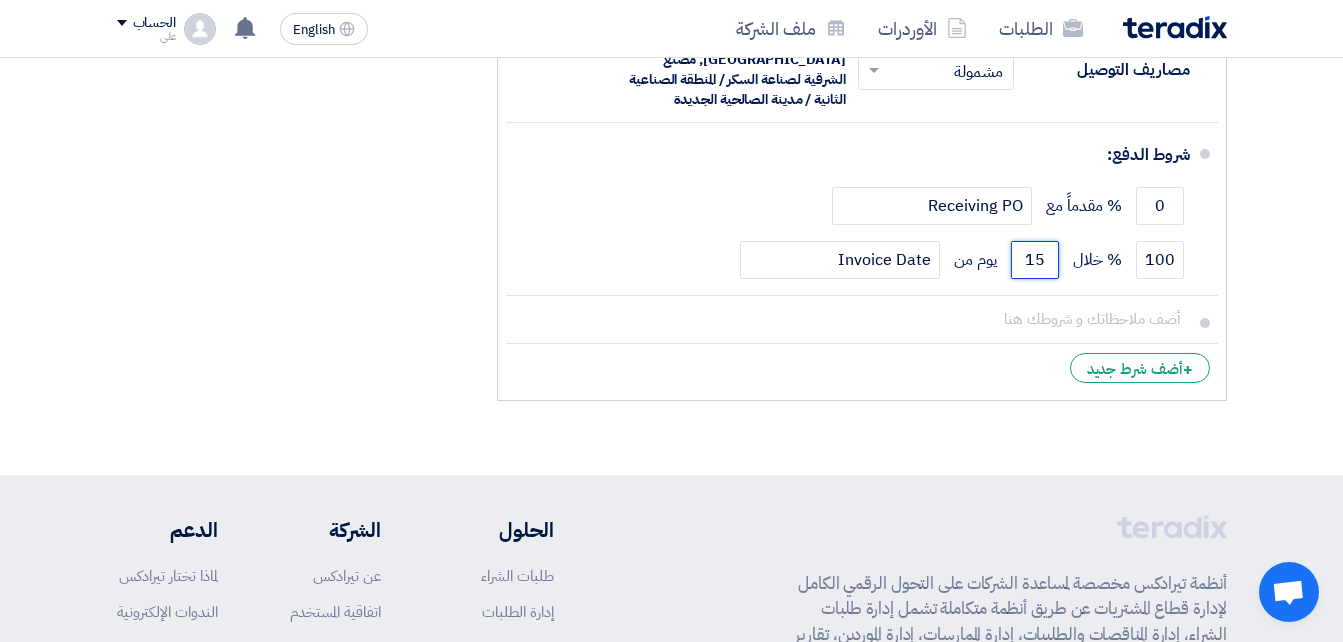 scroll, scrollTop: 1545, scrollLeft: 0, axis: vertical 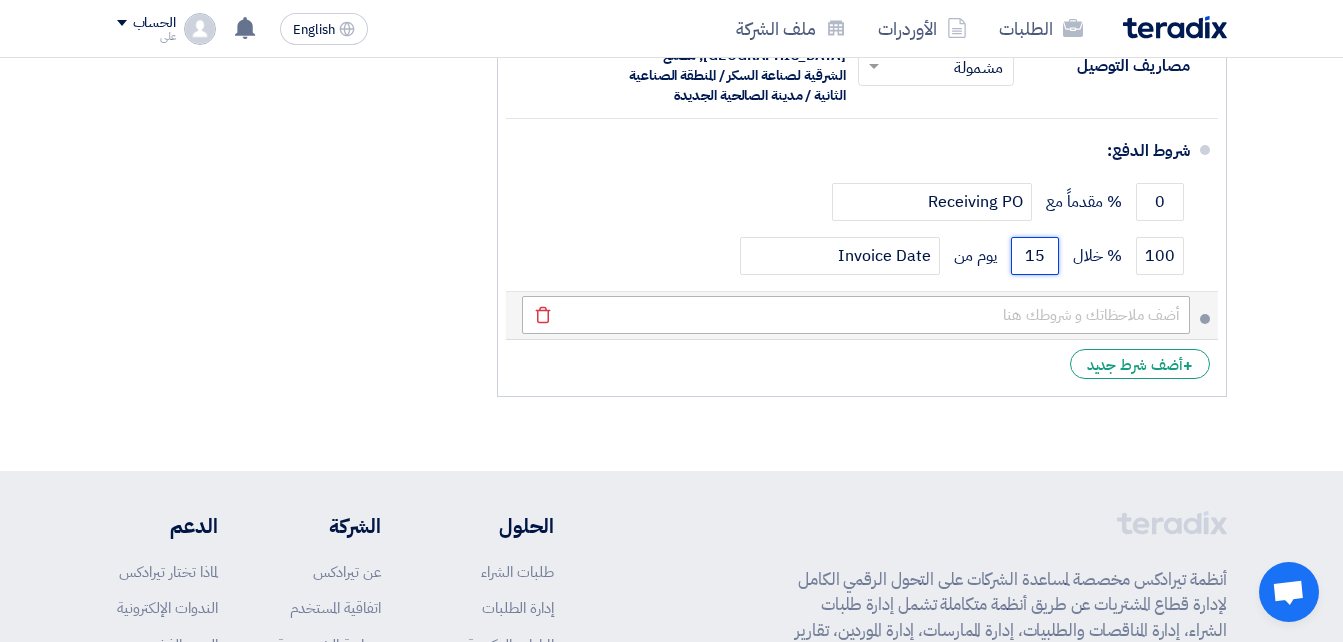 type on "15" 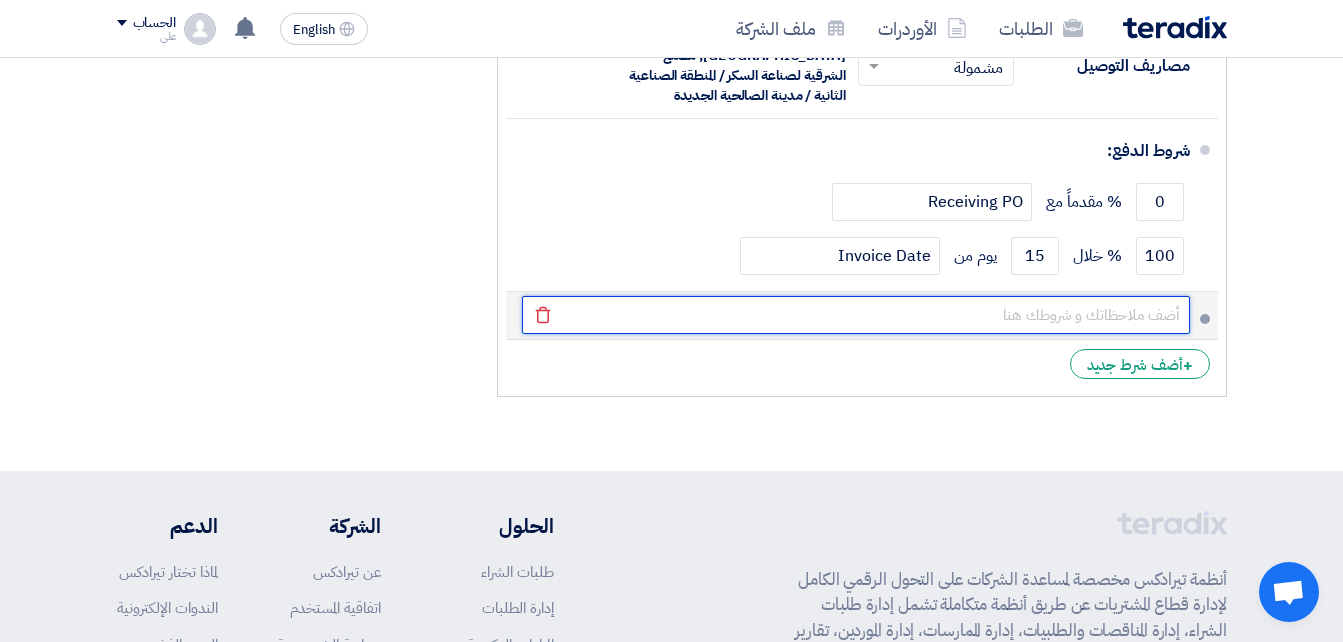 click 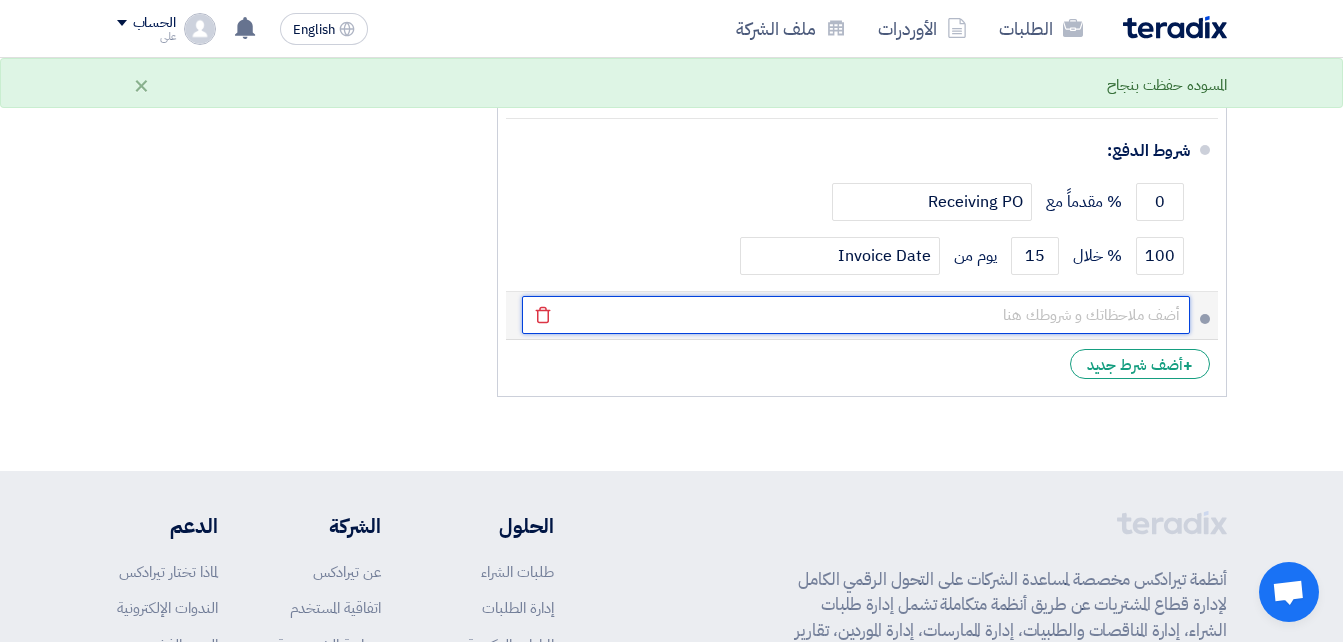 type on "سلك لحام ألارجون والصاج ألاستانلس  المستخدم توريد شركة الشرقية للسكر" 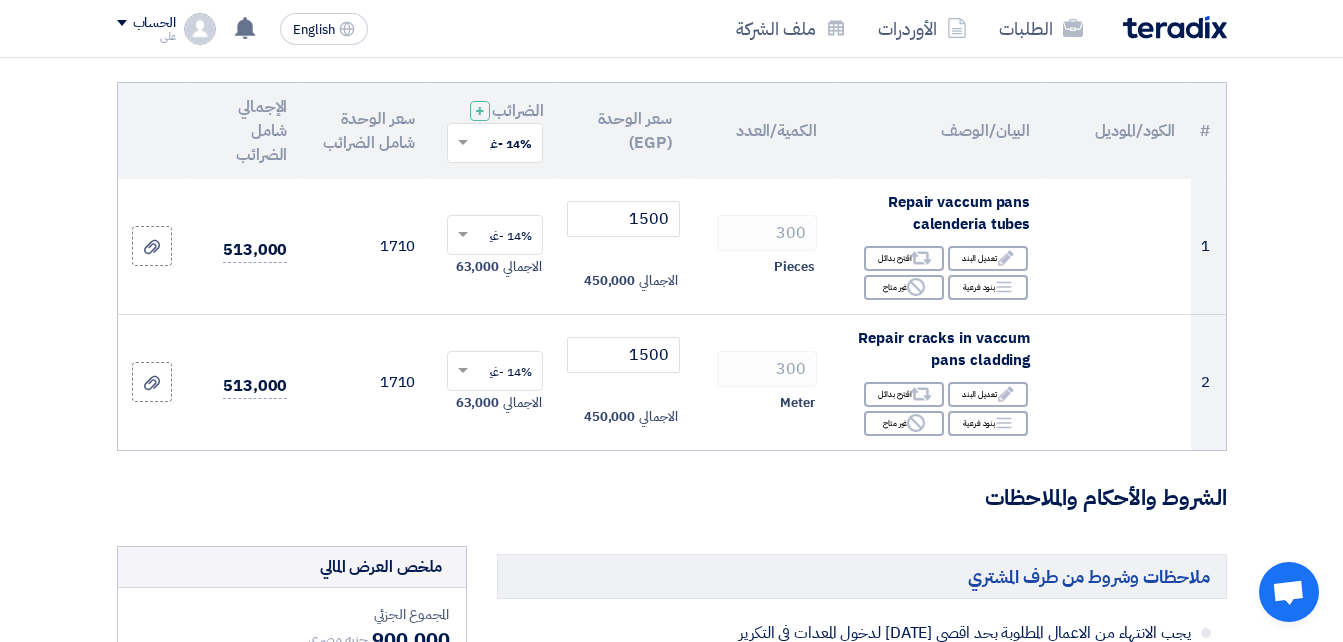 scroll, scrollTop: 203, scrollLeft: 0, axis: vertical 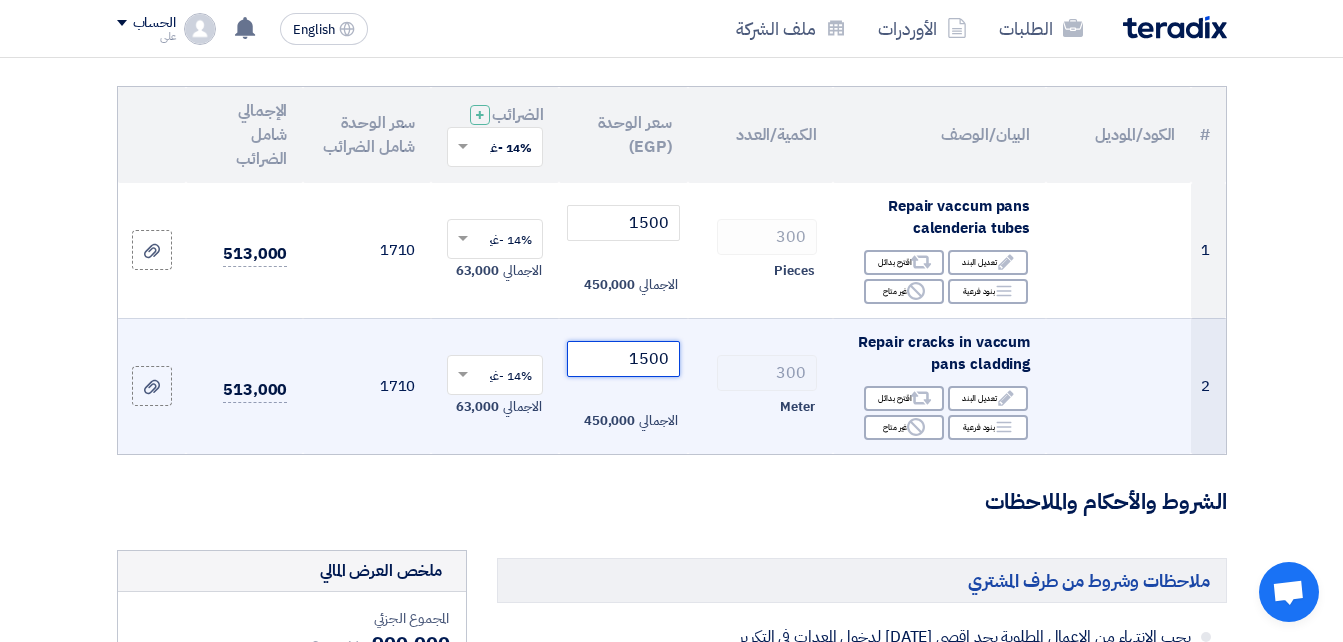 drag, startPoint x: 640, startPoint y: 374, endPoint x: 661, endPoint y: 373, distance: 21.023796 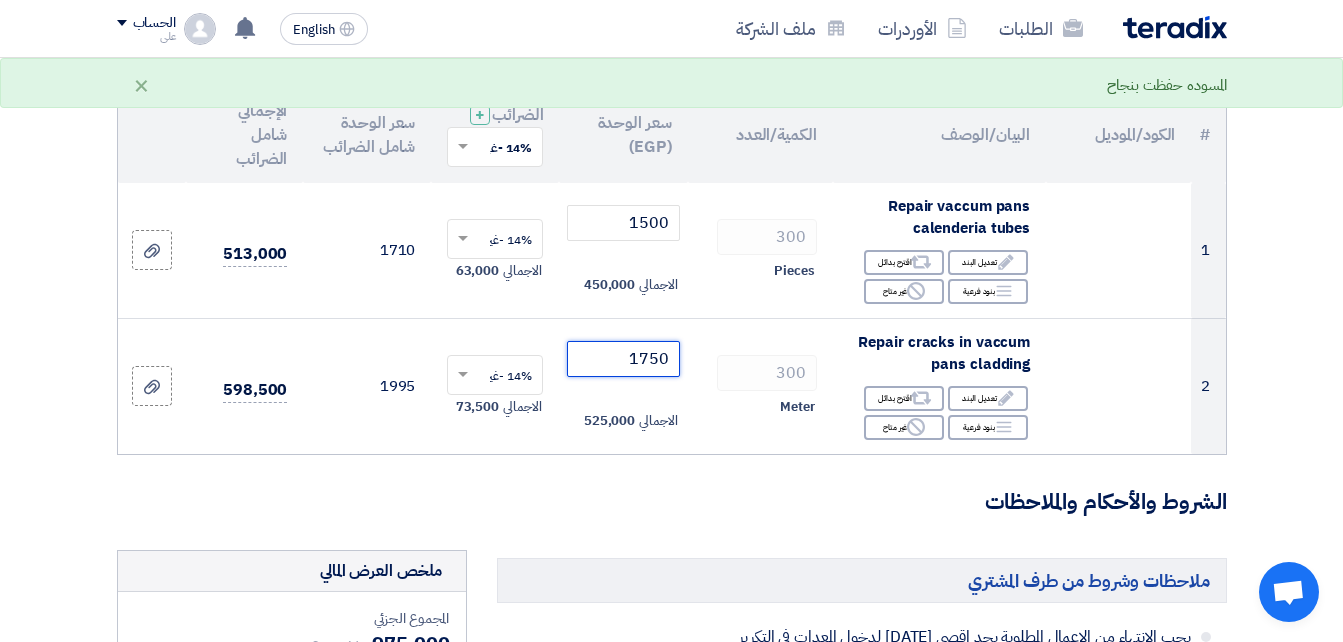type on "1750" 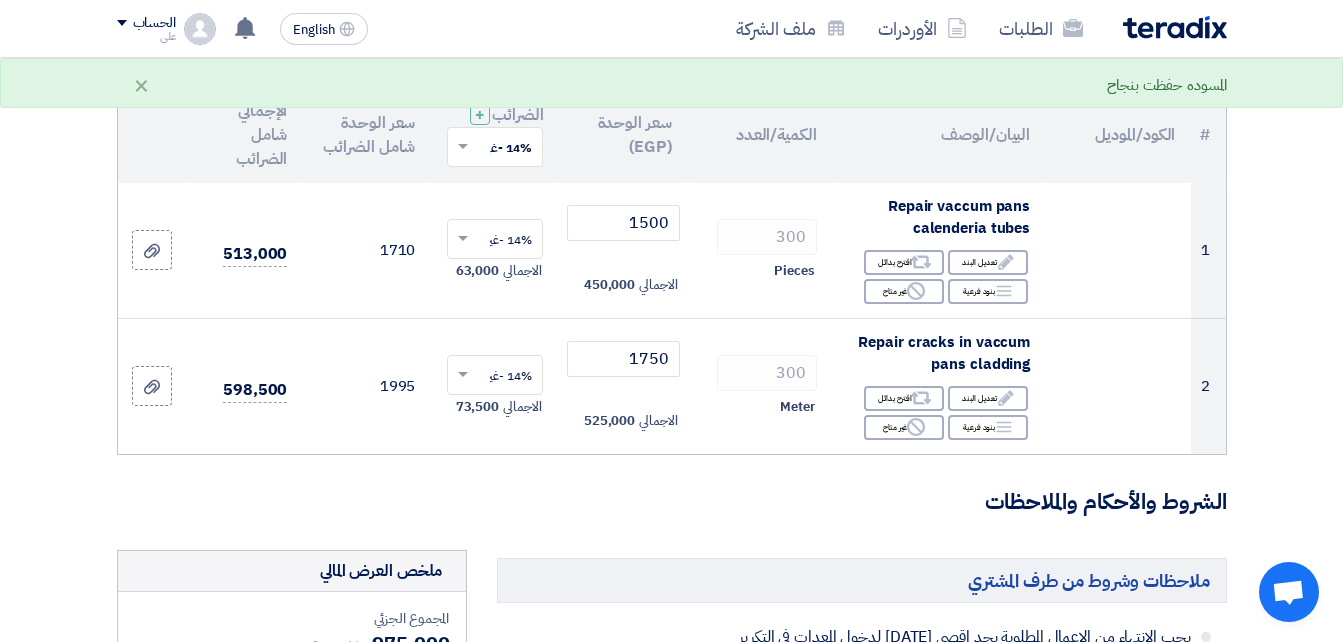 click on "تفاصيل الطلب
#
الكود/الموديل
البيان/الوصف
الكمية/العدد
سعر الوحدة (EGP)
الضرائب
+
'Select taxes...
14% -غير شامل الضريبة
×" 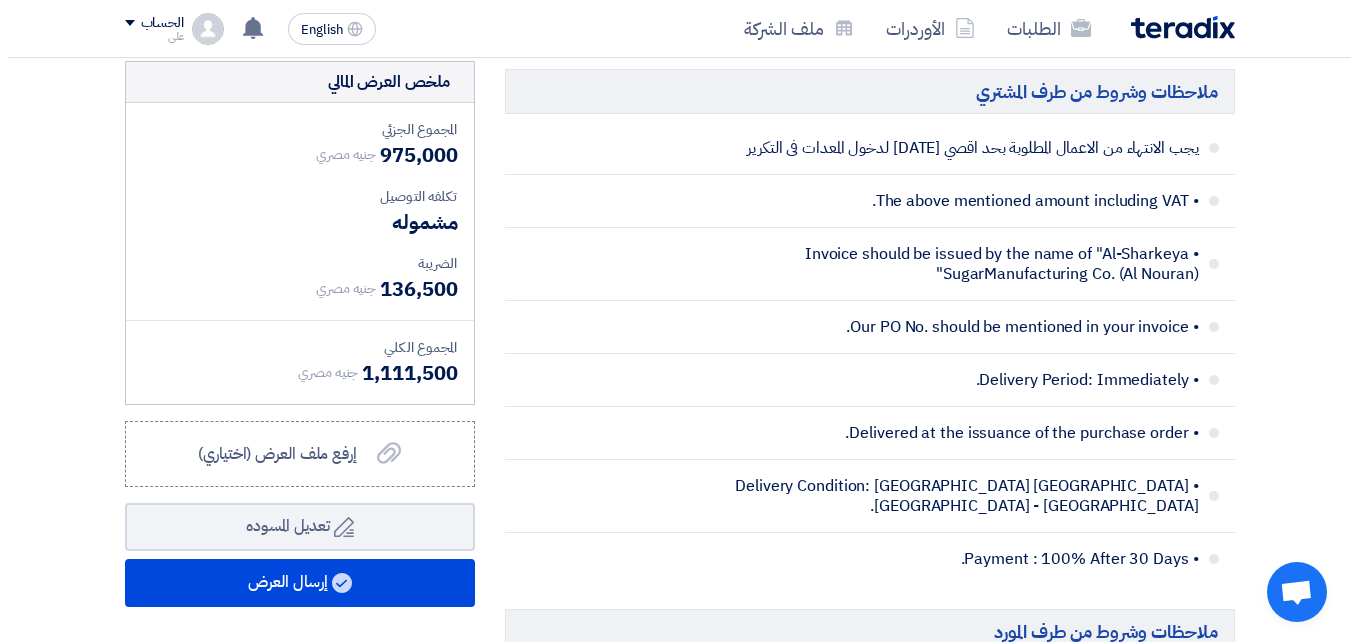 scroll, scrollTop: 721, scrollLeft: 0, axis: vertical 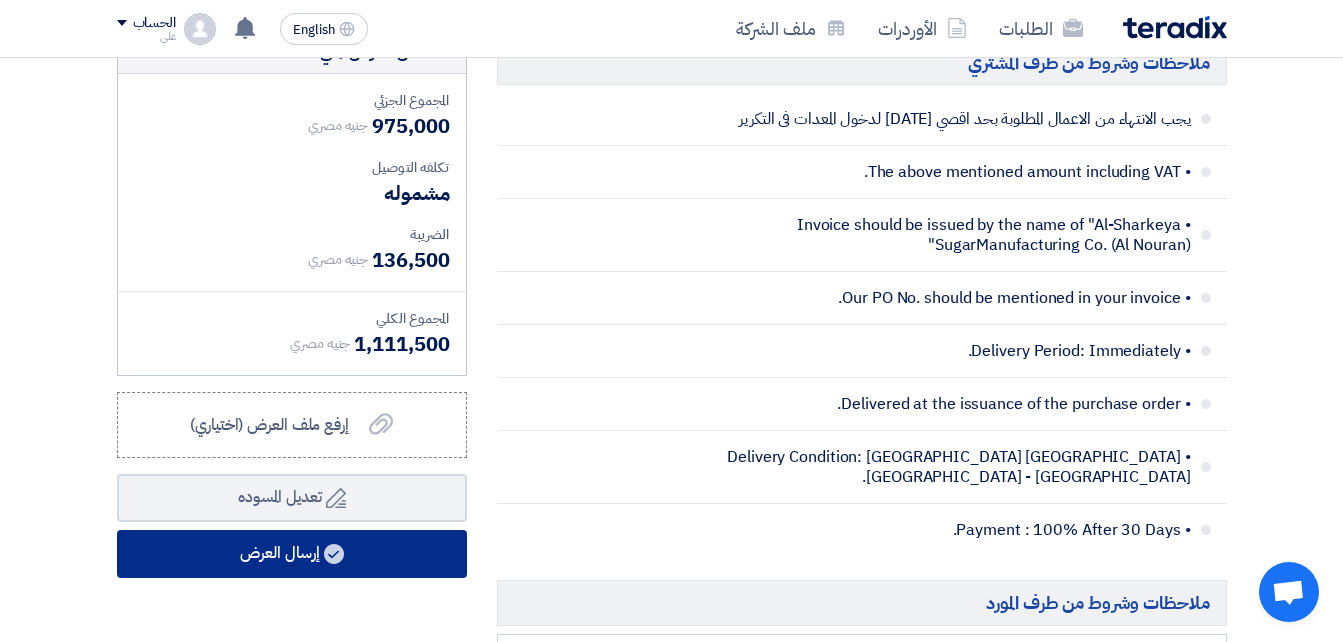 click on "إرسال العرض" 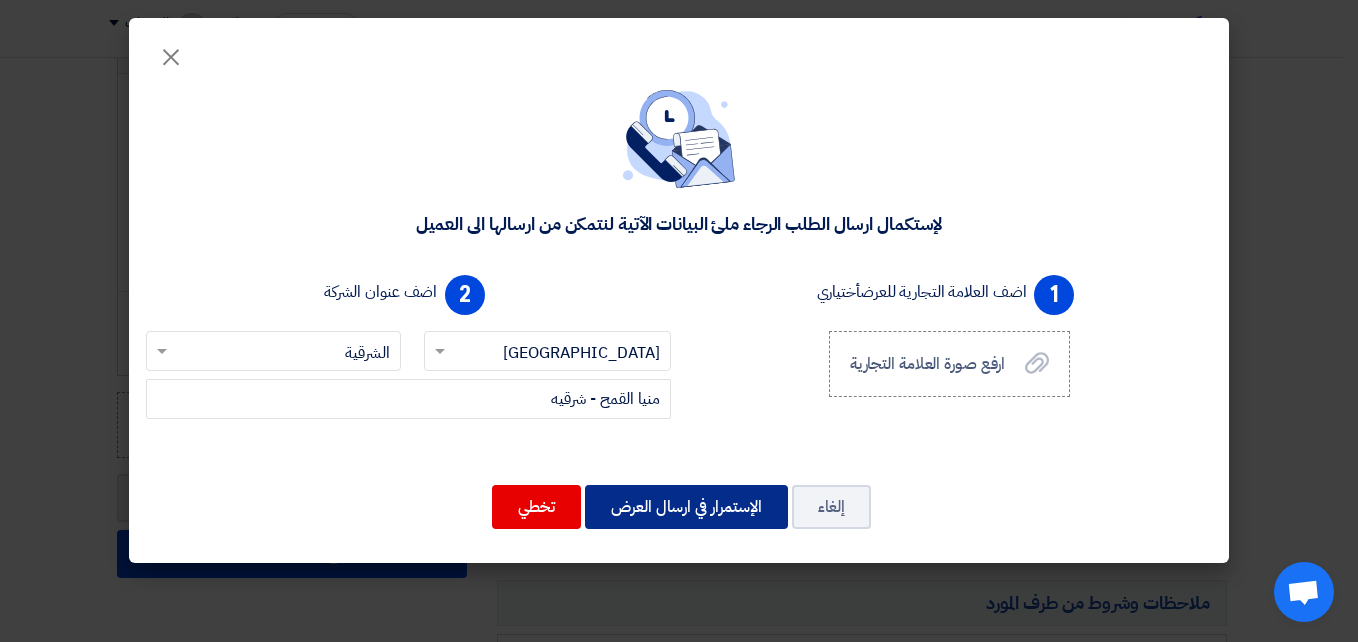 click on "الإستمرار في ارسال العرض" 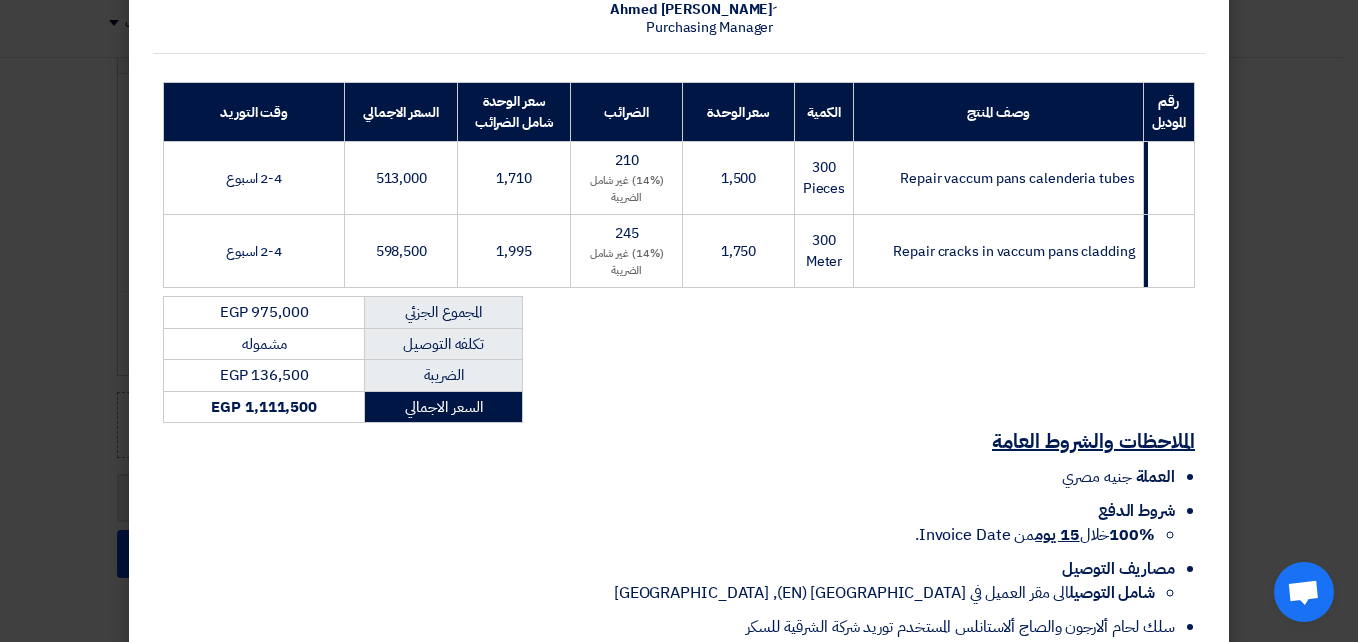 scroll, scrollTop: 264, scrollLeft: 0, axis: vertical 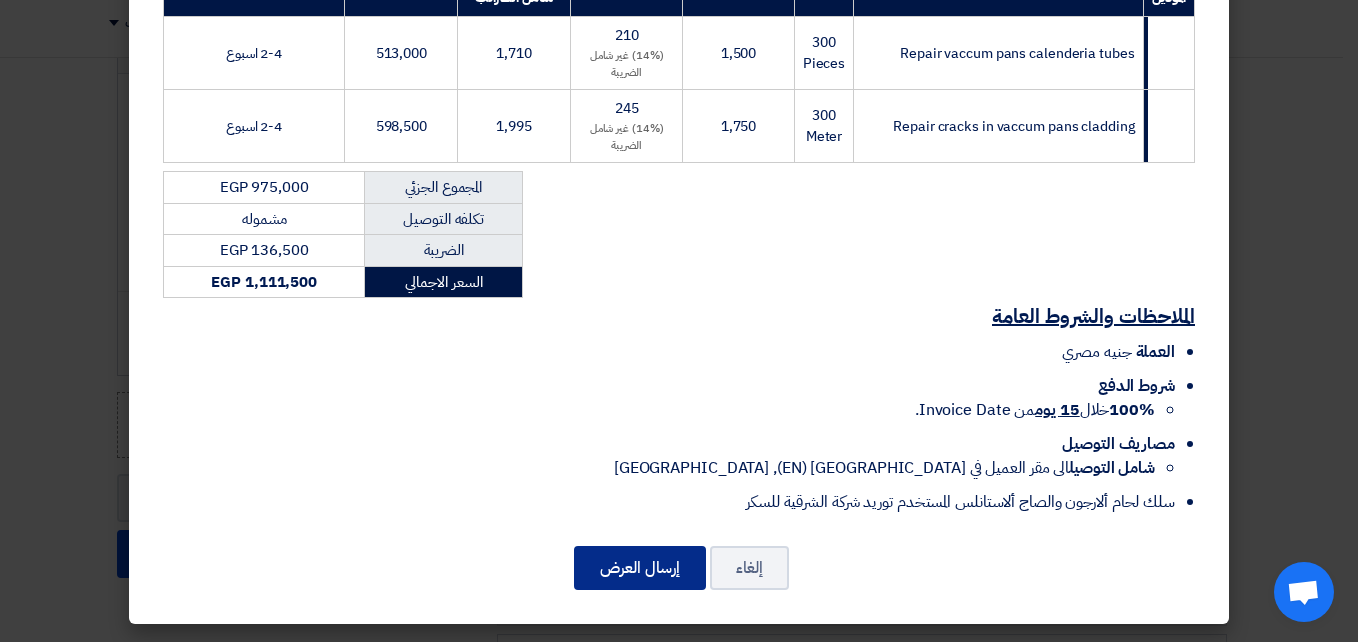 click on "إرسال العرض" 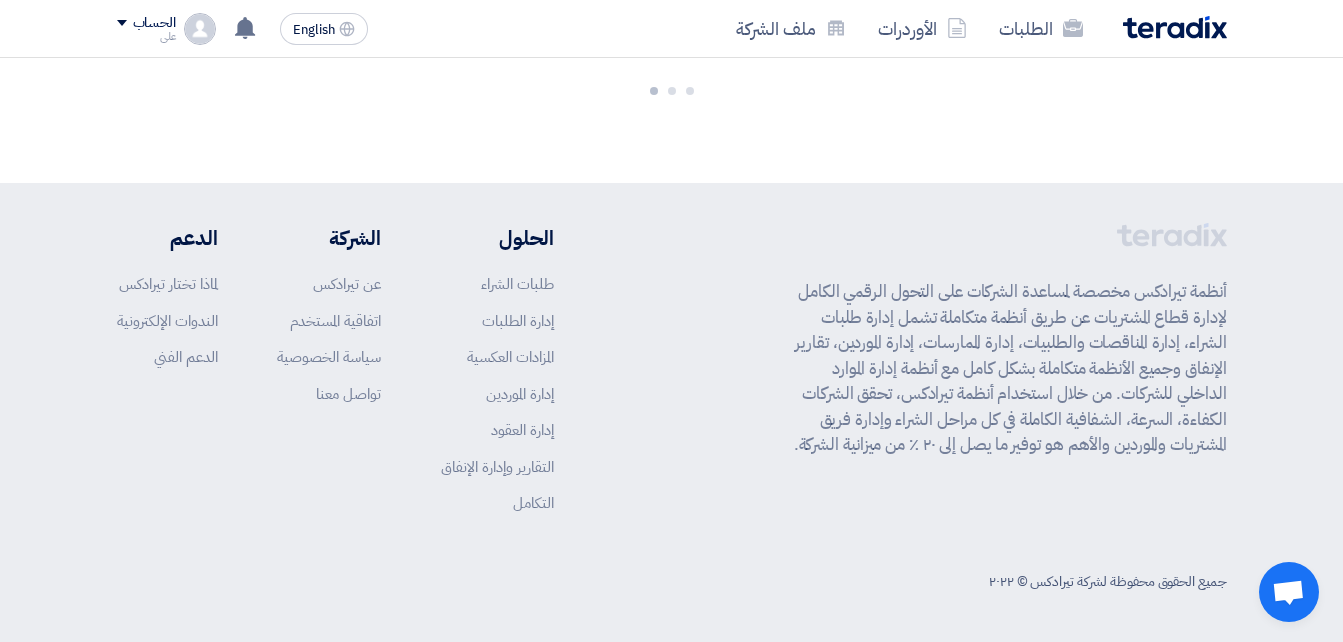 scroll, scrollTop: 1429, scrollLeft: 0, axis: vertical 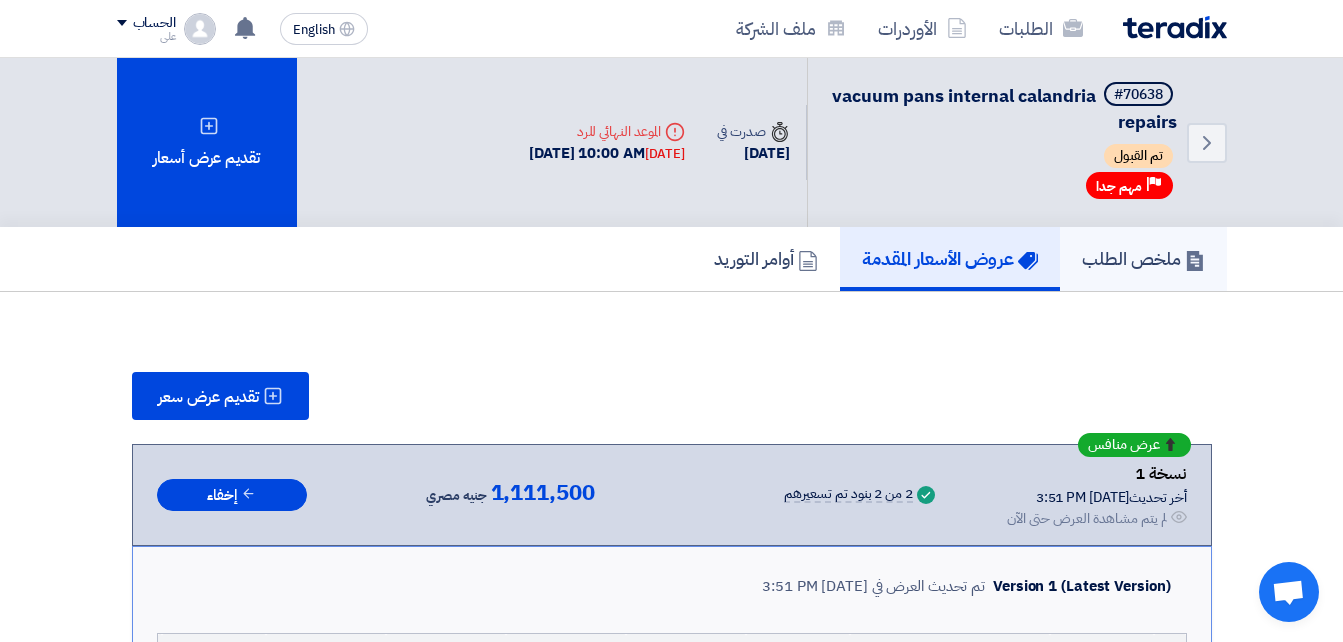click on "ملخص الطلب" 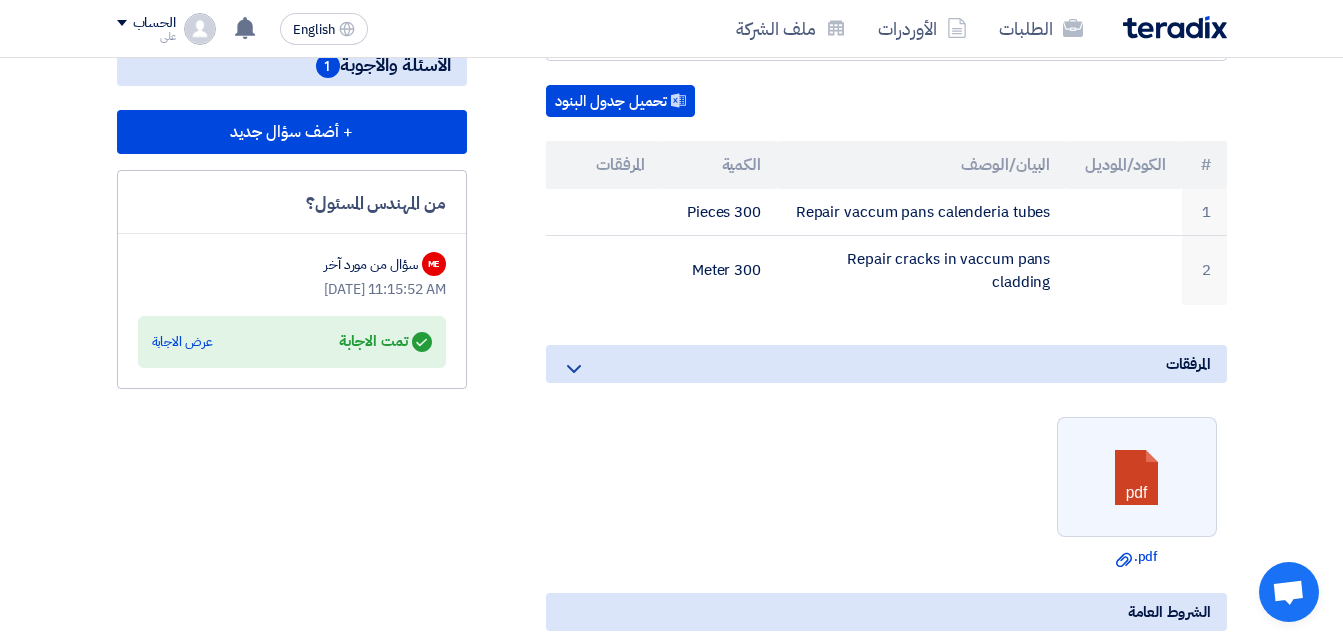 scroll, scrollTop: 492, scrollLeft: 0, axis: vertical 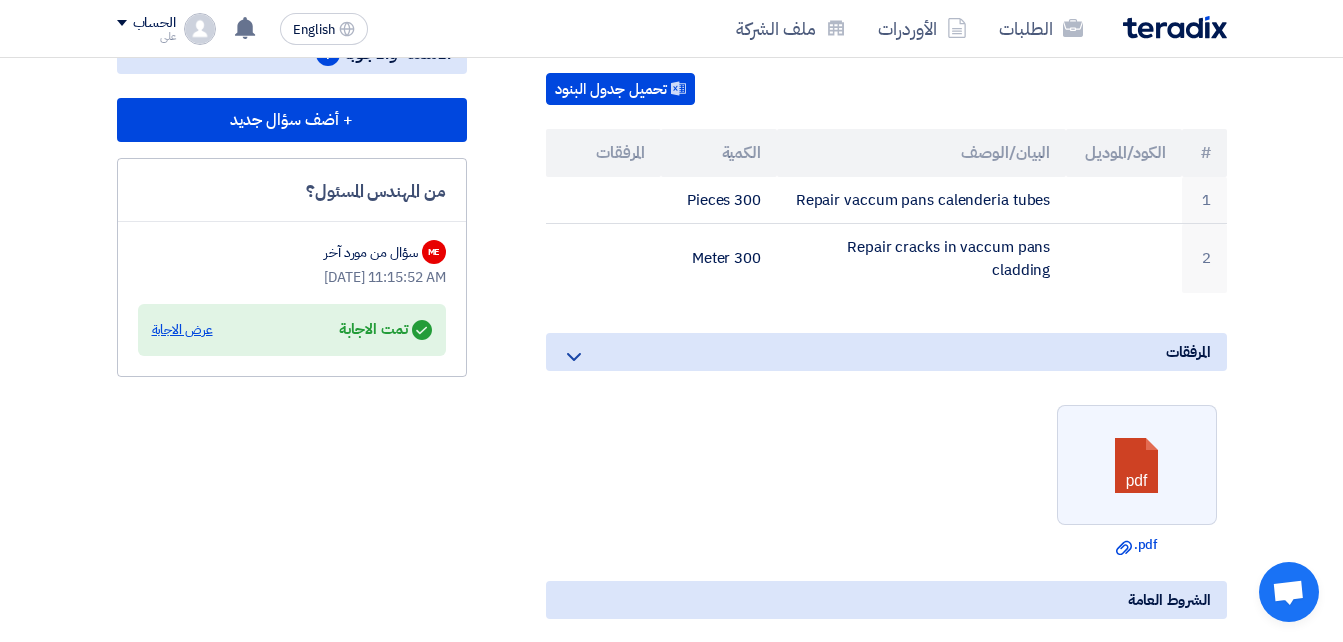click on "عرض الاجابة" 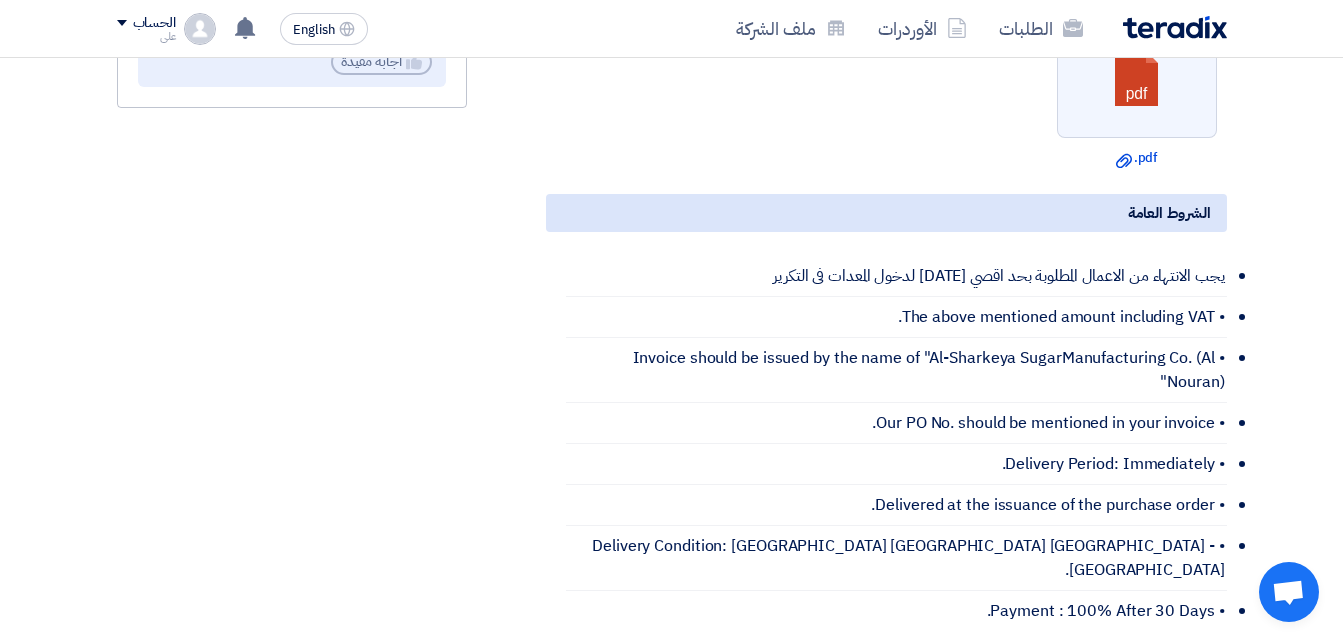 scroll, scrollTop: 894, scrollLeft: 0, axis: vertical 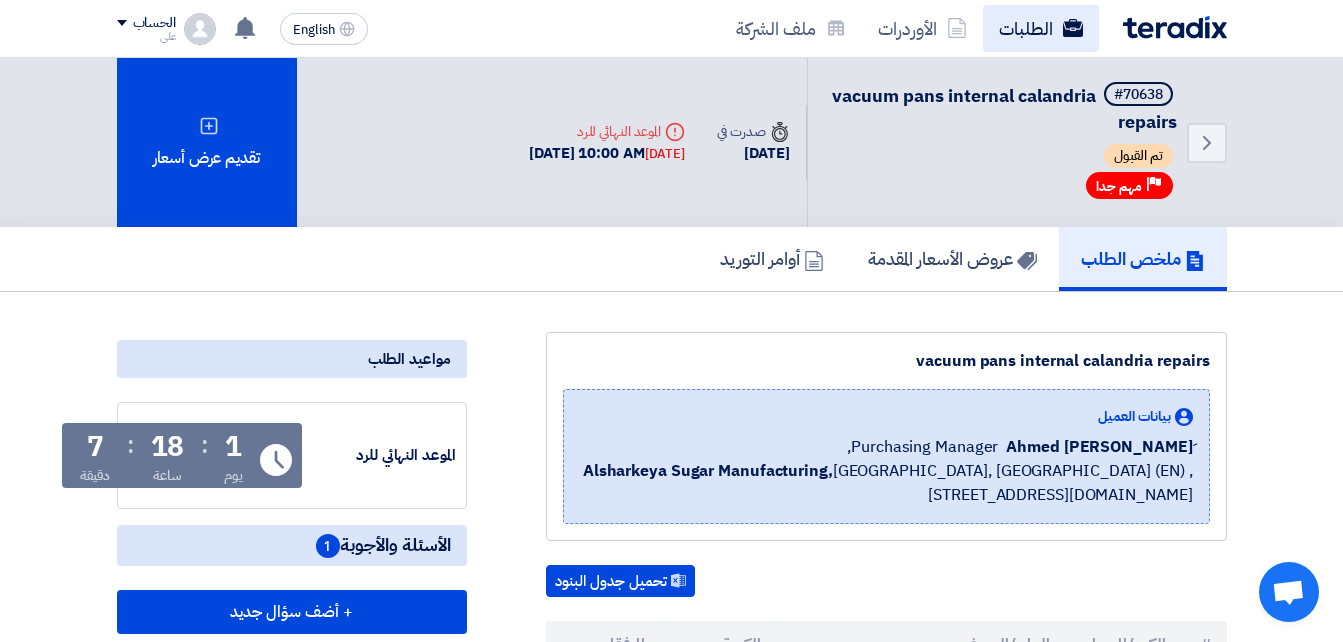click on "الطلبات" 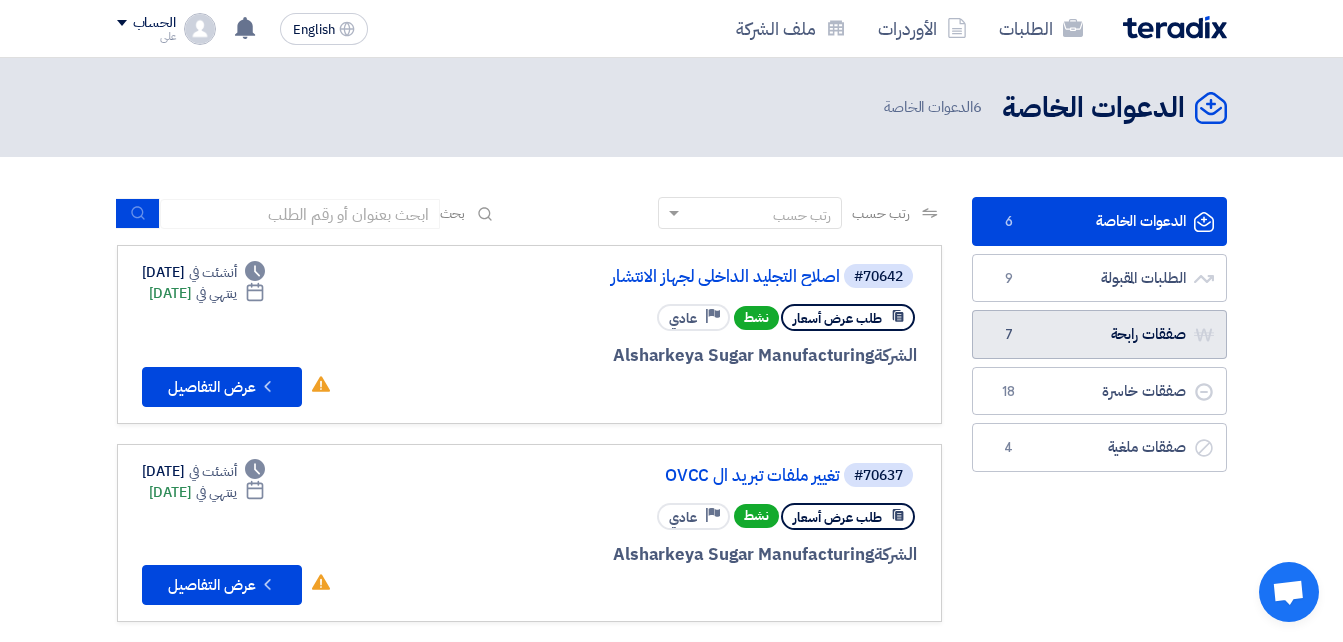 click on "صفقات رابحة
صفقات رابحة
7" 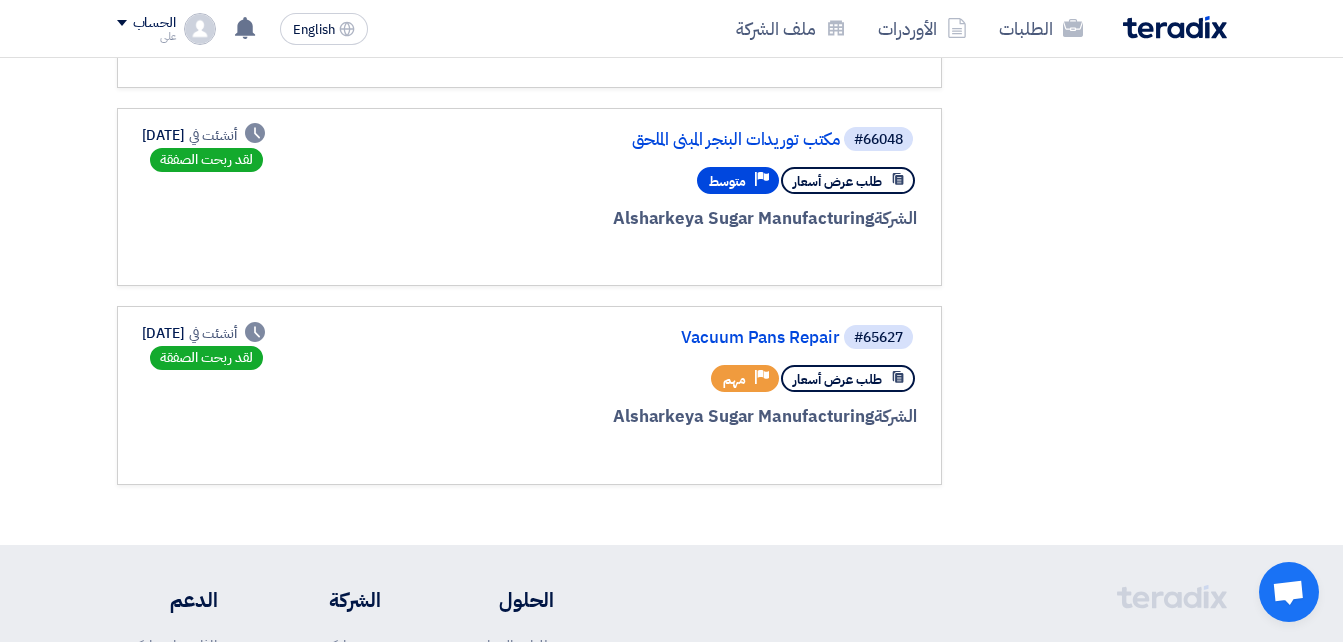 scroll, scrollTop: 1133, scrollLeft: 0, axis: vertical 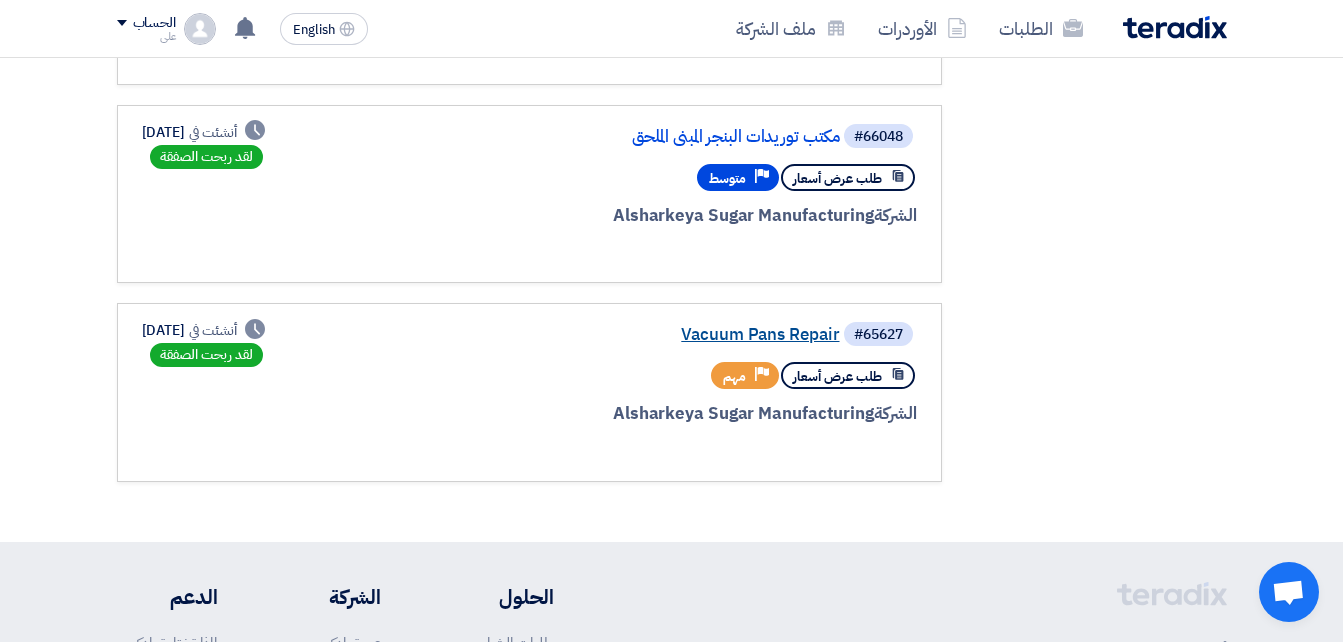 click on "Vacuum Pans Repair" 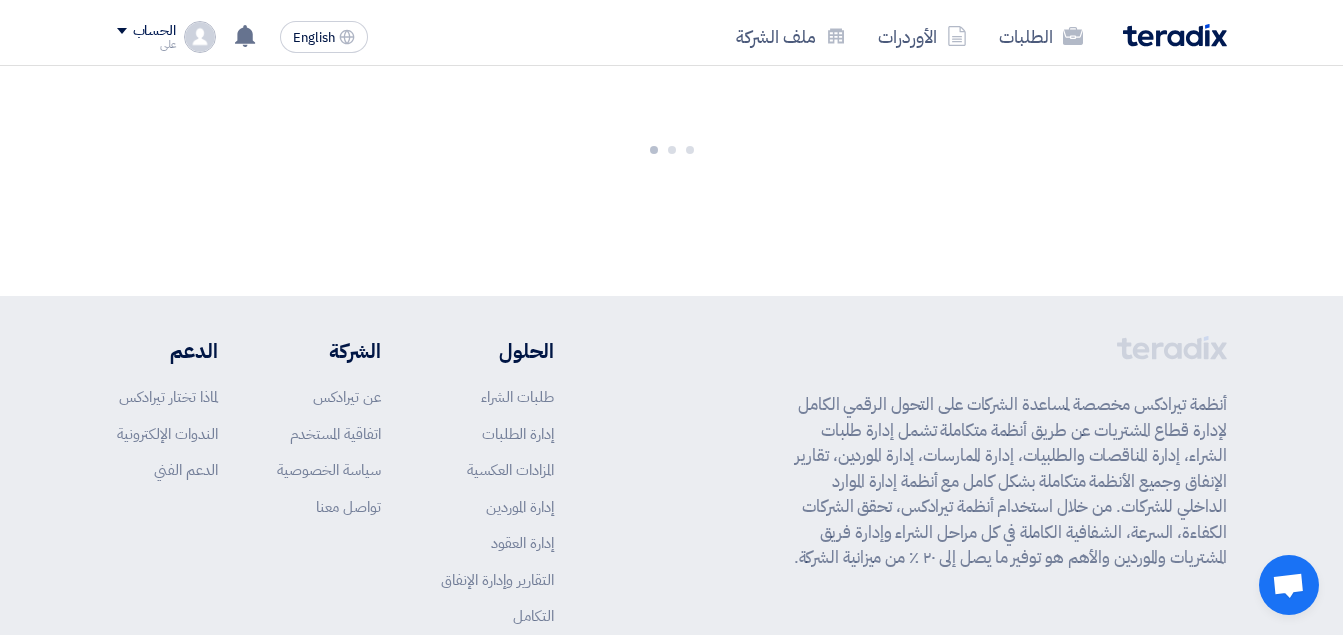 scroll, scrollTop: 0, scrollLeft: 0, axis: both 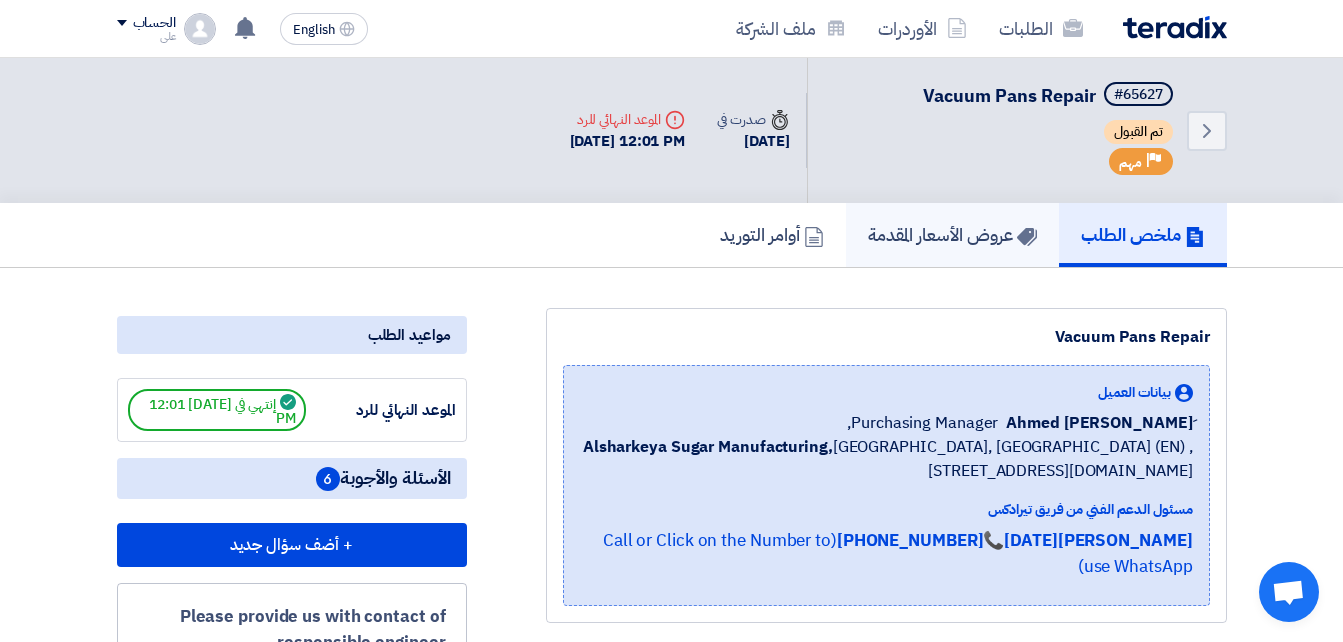 click on "عروض الأسعار المقدمة" 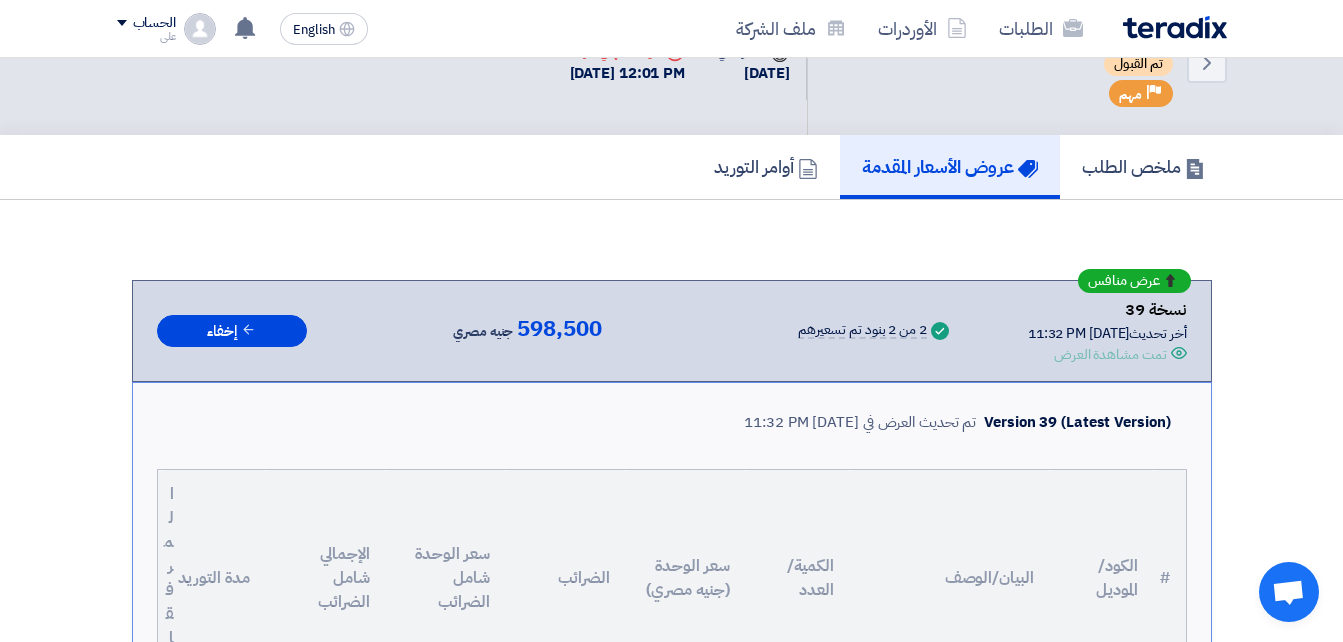 scroll, scrollTop: 57, scrollLeft: 0, axis: vertical 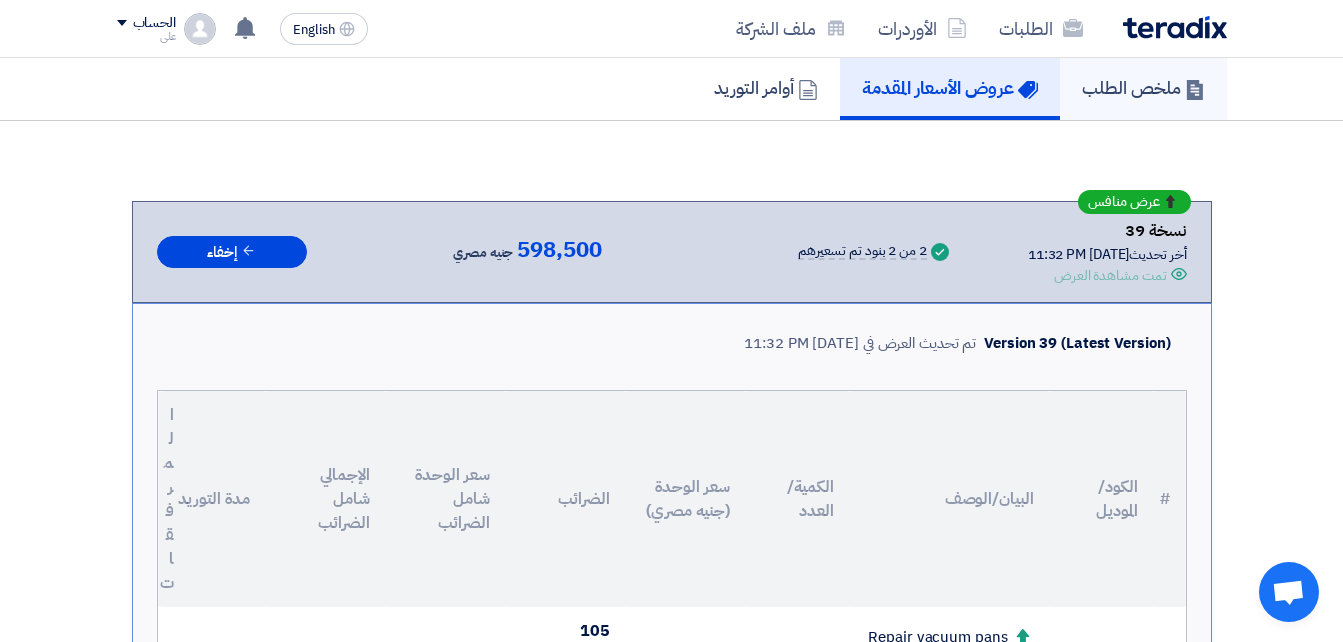 click on "ملخص الطلب" 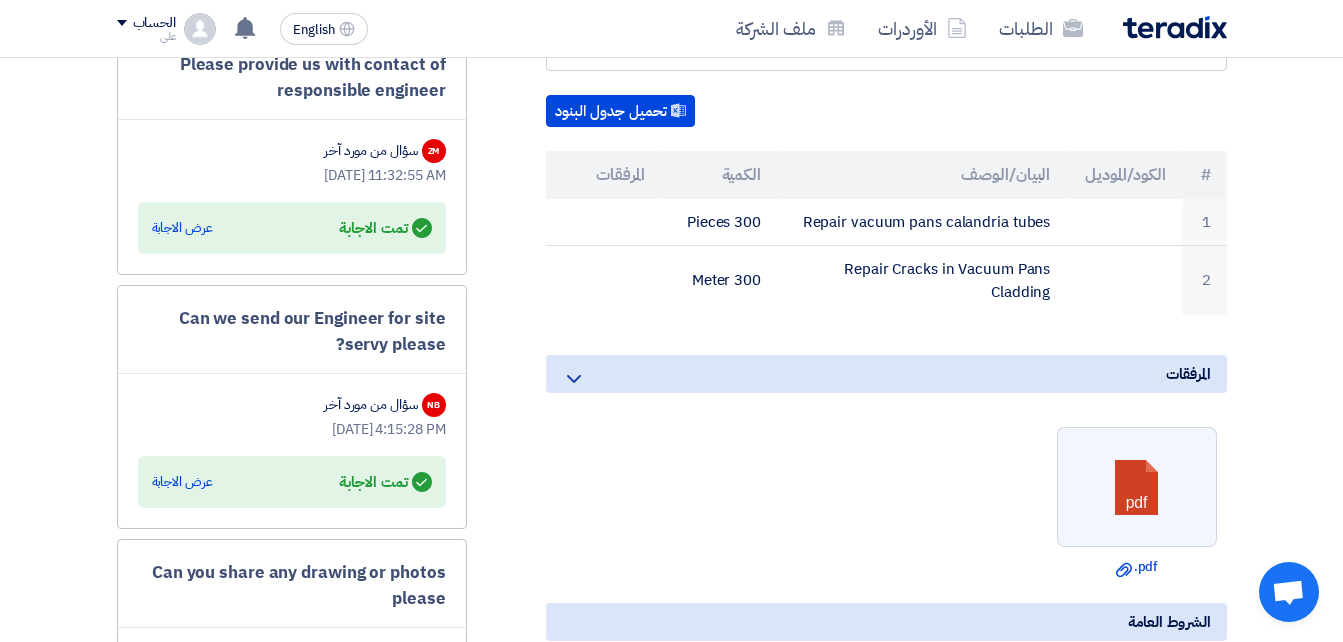 scroll, scrollTop: 685, scrollLeft: 0, axis: vertical 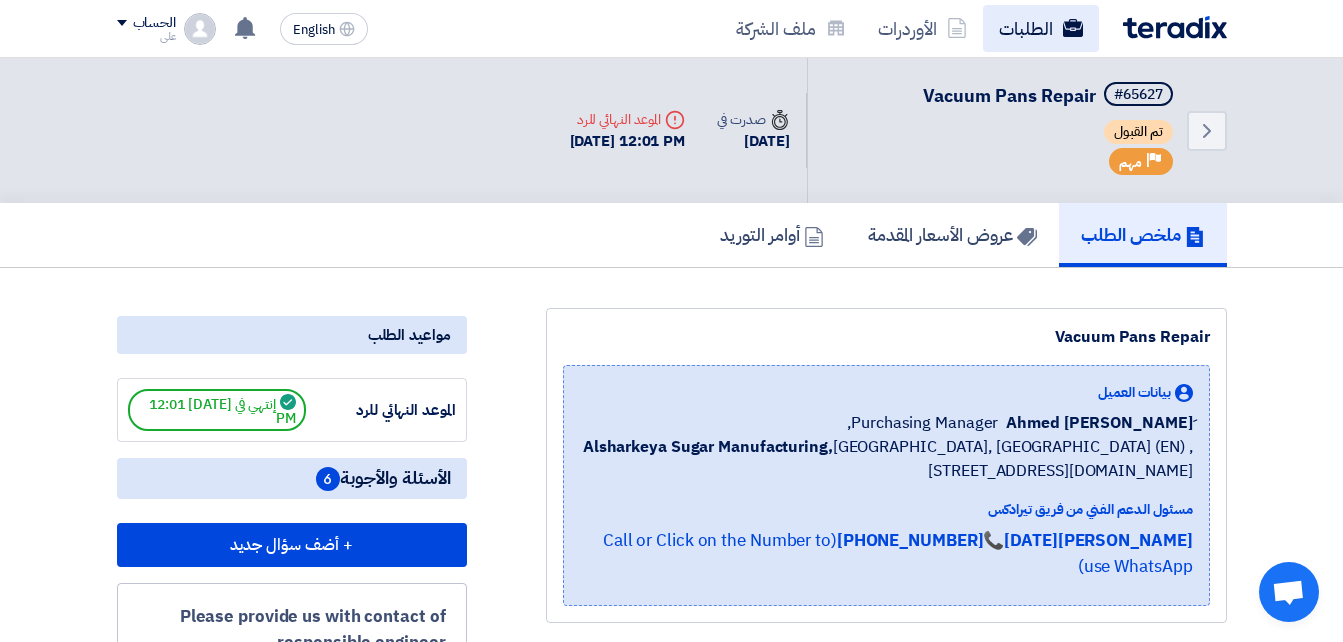 click on "الطلبات" 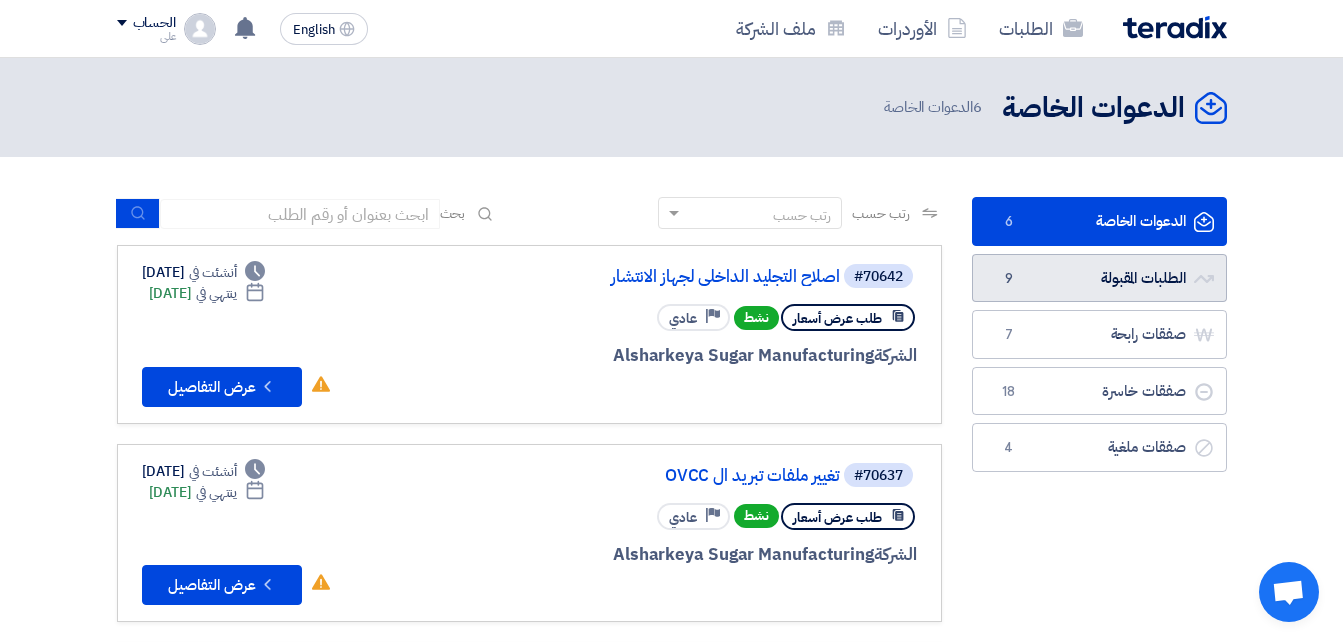 click on "الطلبات المقبولة
الطلبات المقبولة
9" 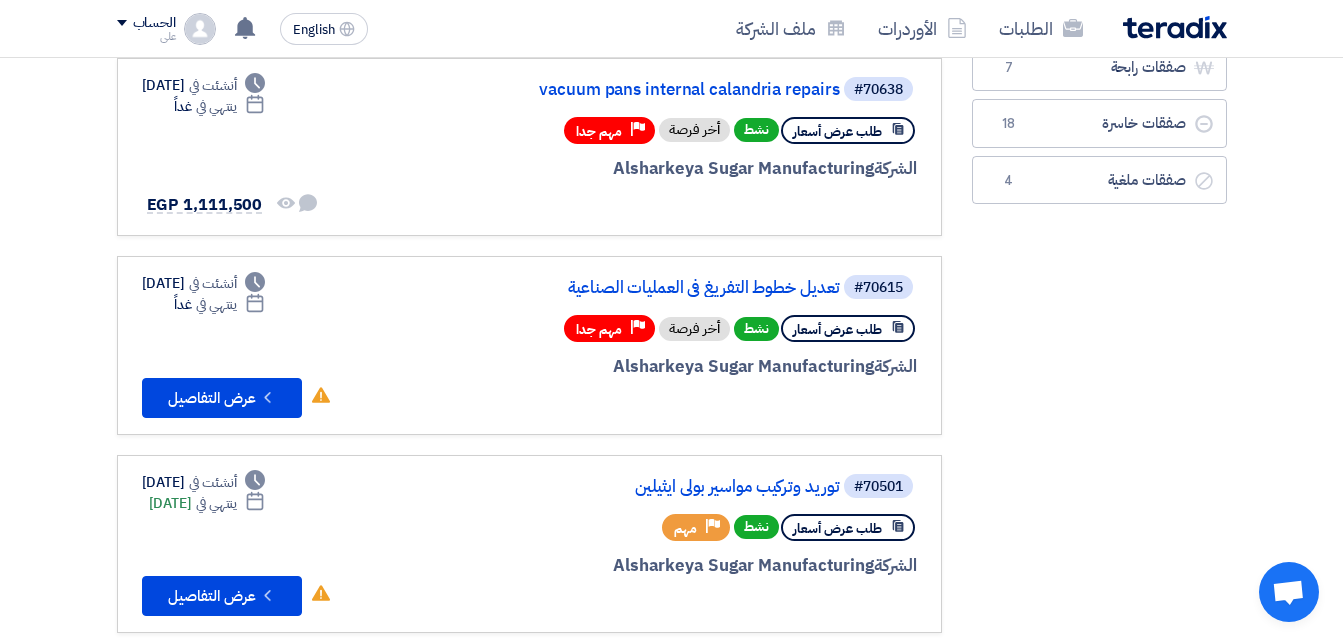 scroll, scrollTop: 395, scrollLeft: 0, axis: vertical 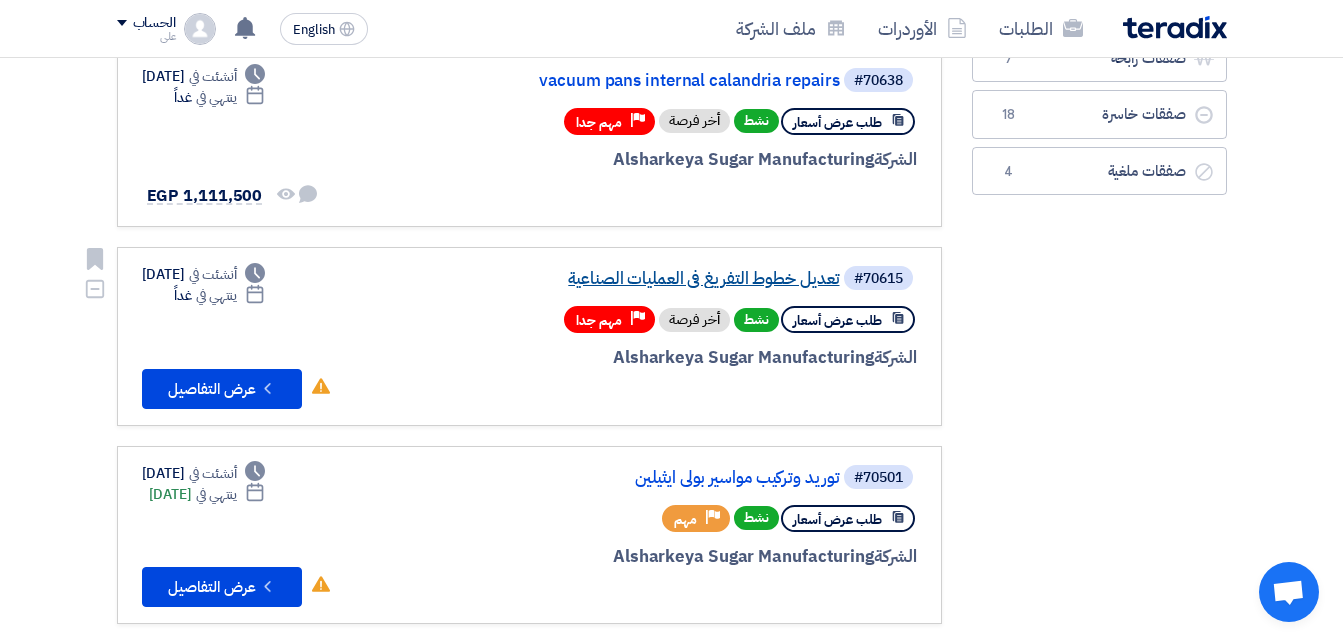 click on "تعديل خطوط التفريغ فى العمليات الصناعية" 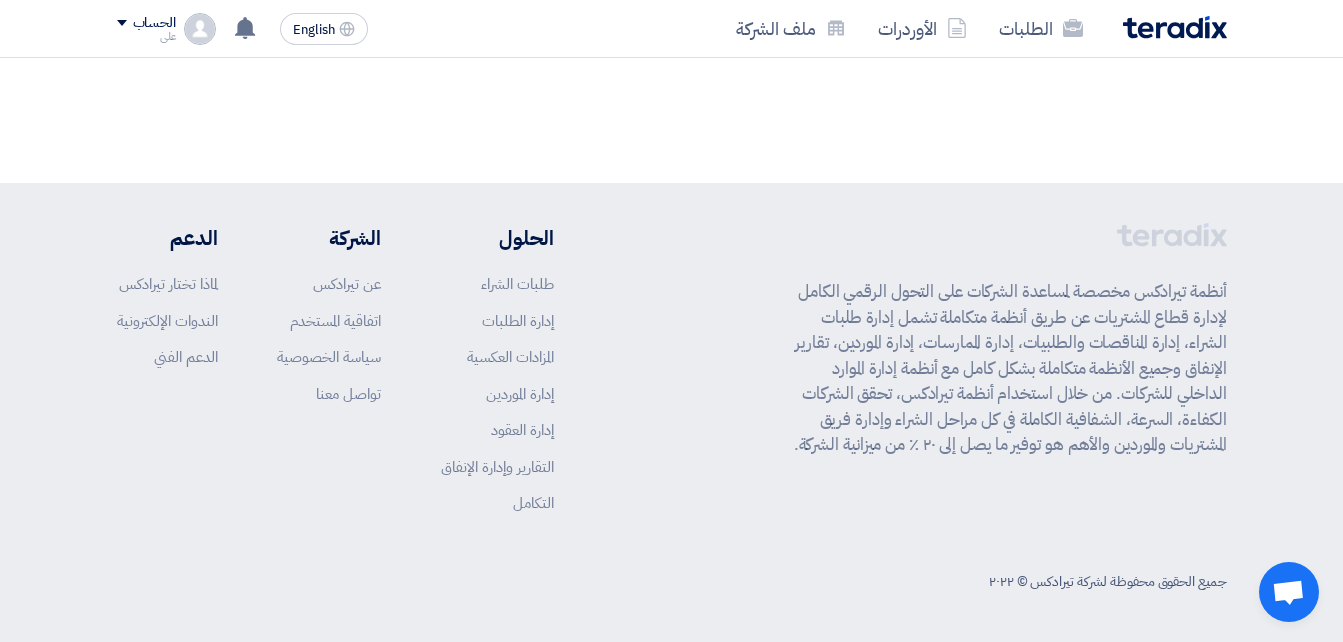 scroll, scrollTop: 0, scrollLeft: 0, axis: both 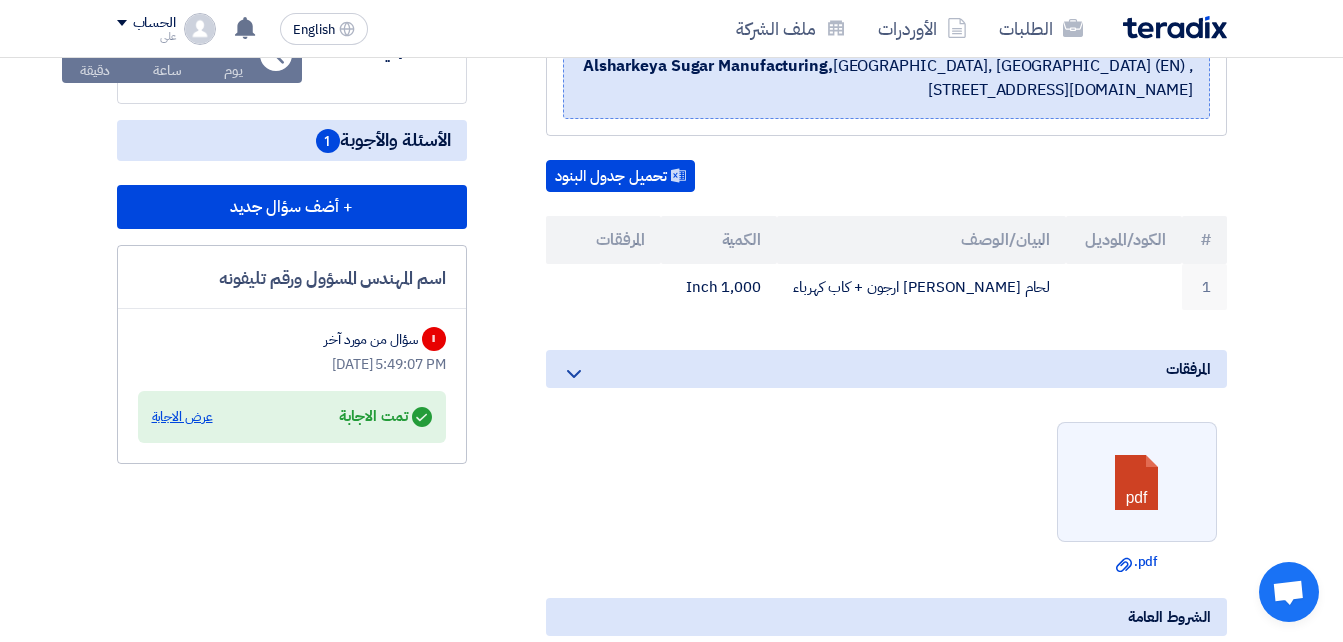 click on "عرض الاجابة" 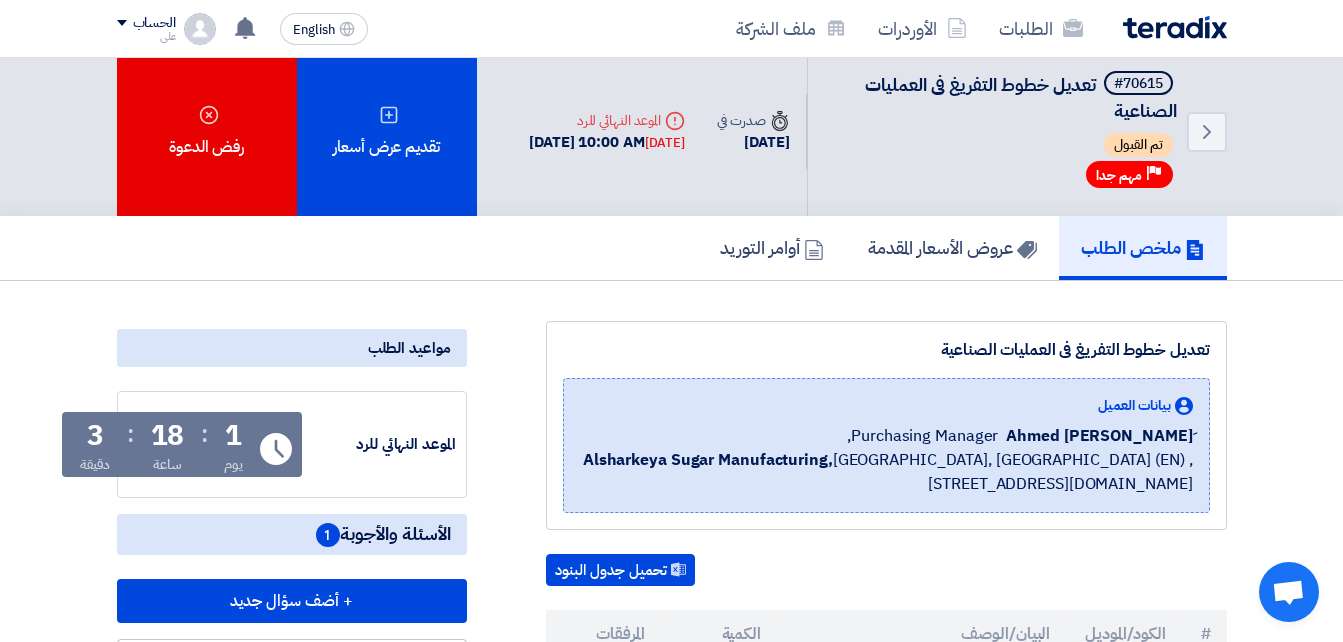 scroll, scrollTop: 0, scrollLeft: 0, axis: both 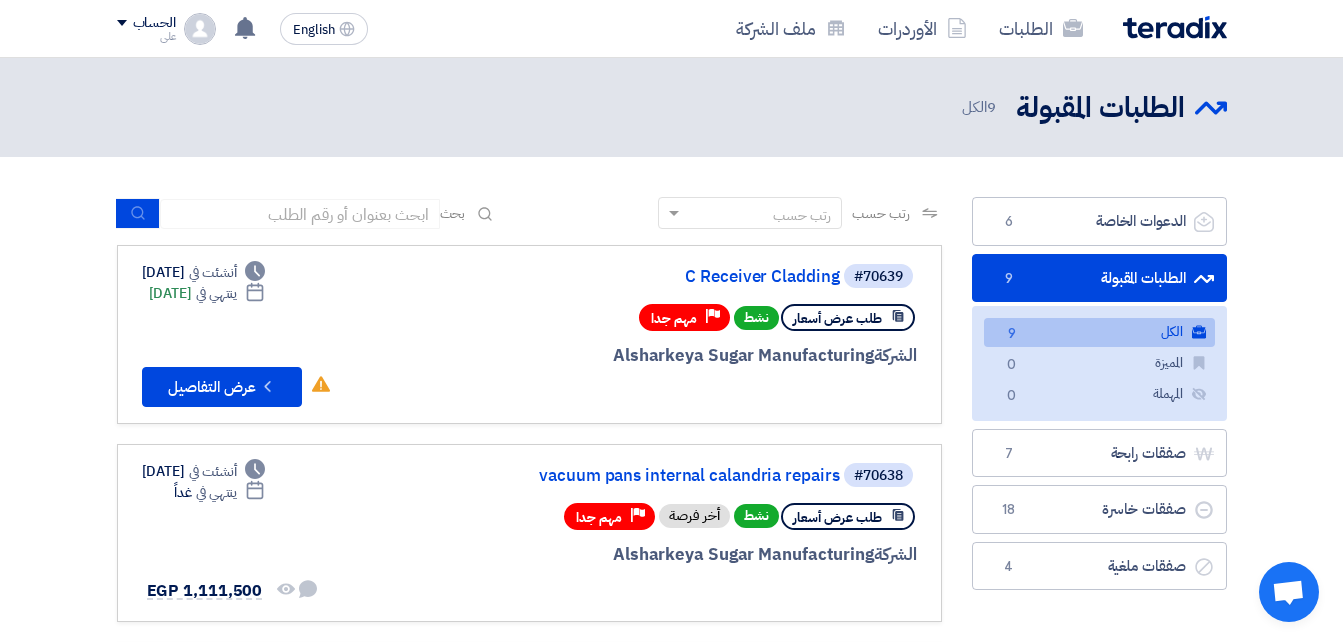 click on "الكل
الكل
9" 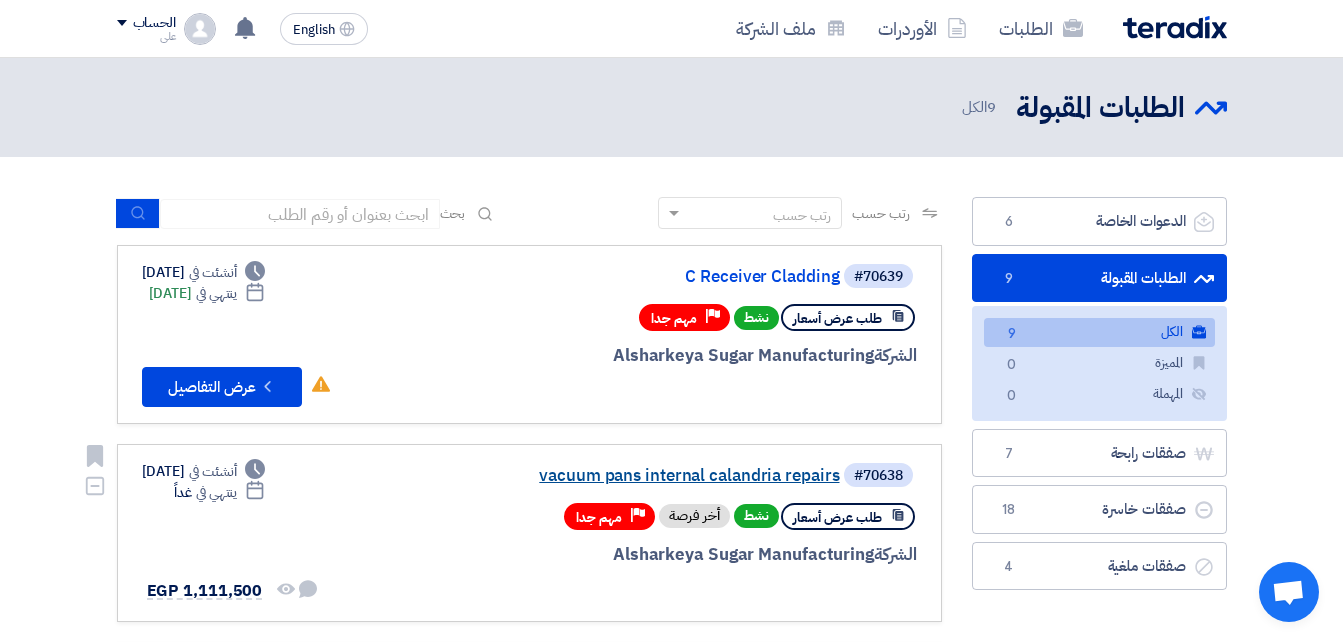 click on "vacuum pans internal calandria repairs" 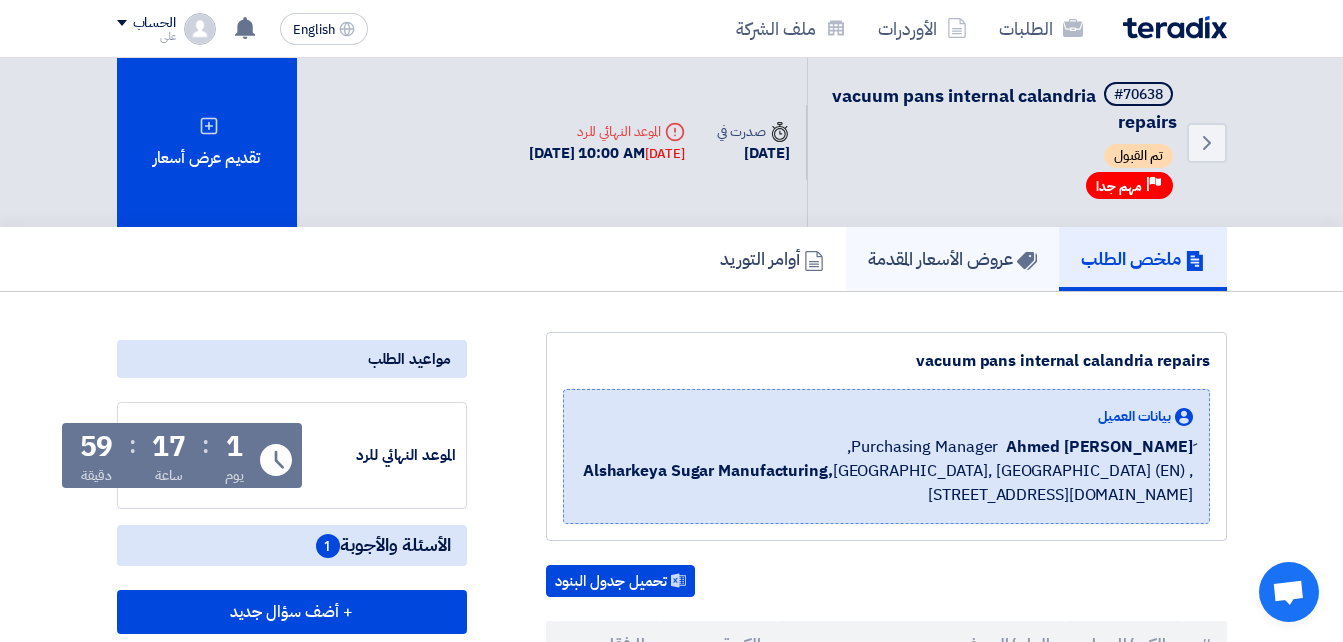 click on "عروض الأسعار المقدمة" 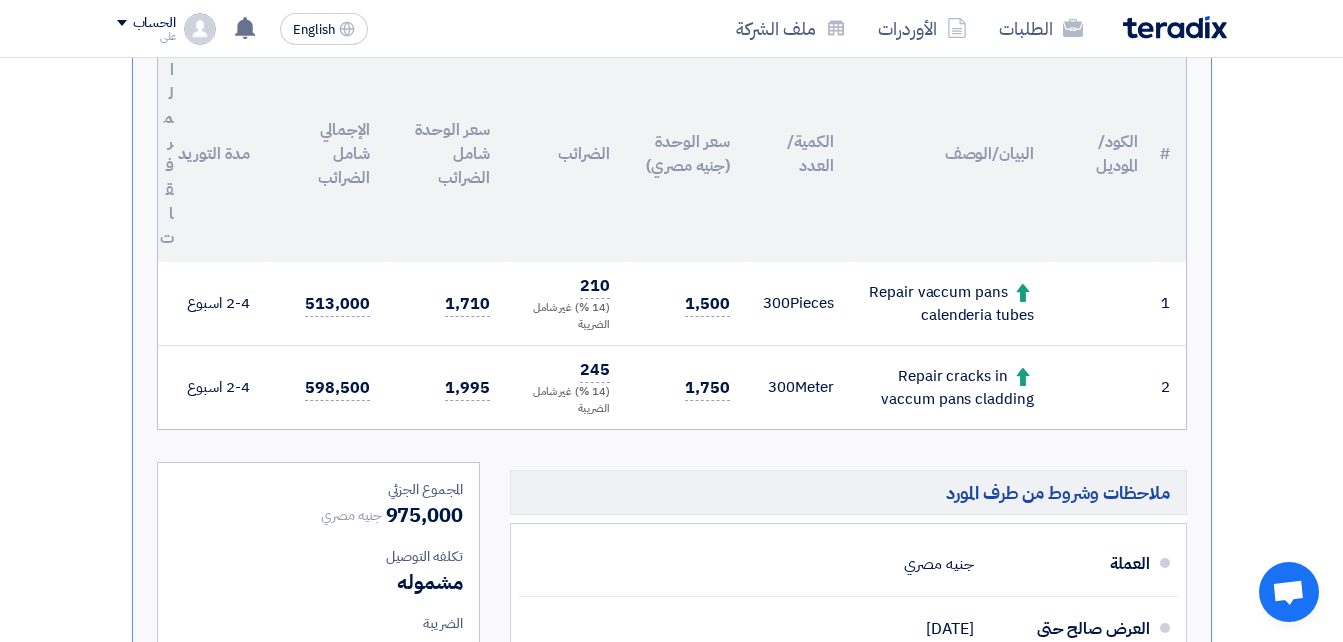 scroll, scrollTop: 591, scrollLeft: 0, axis: vertical 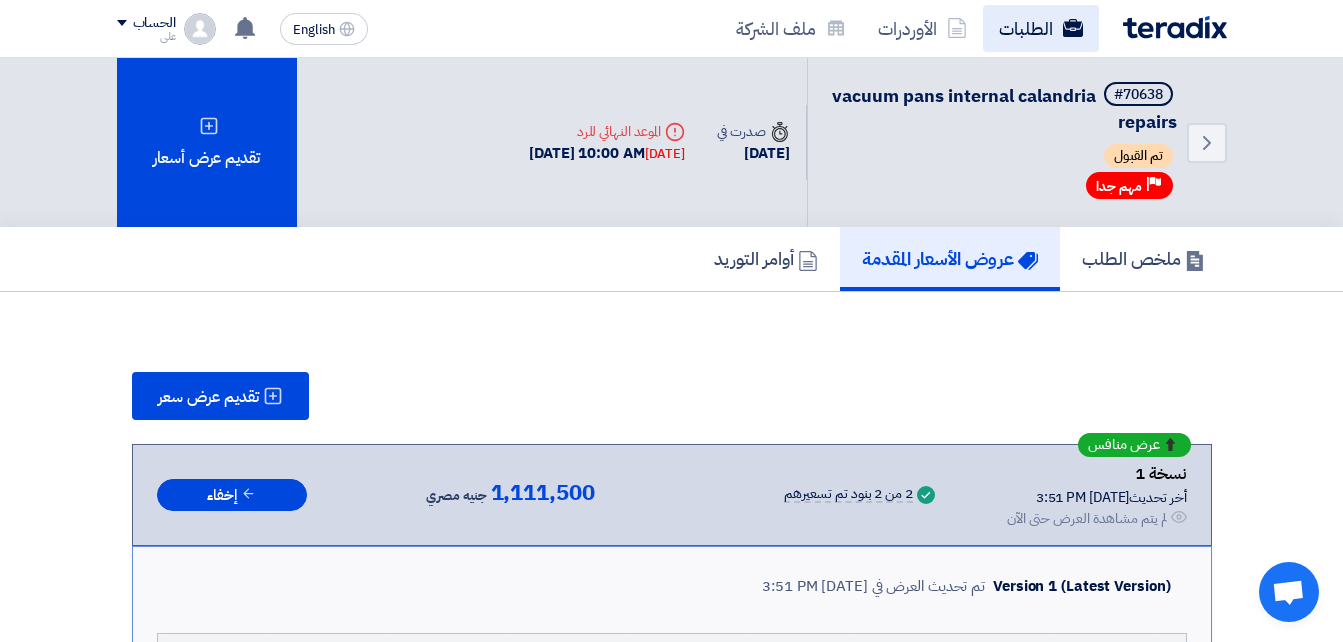 click on "الطلبات" 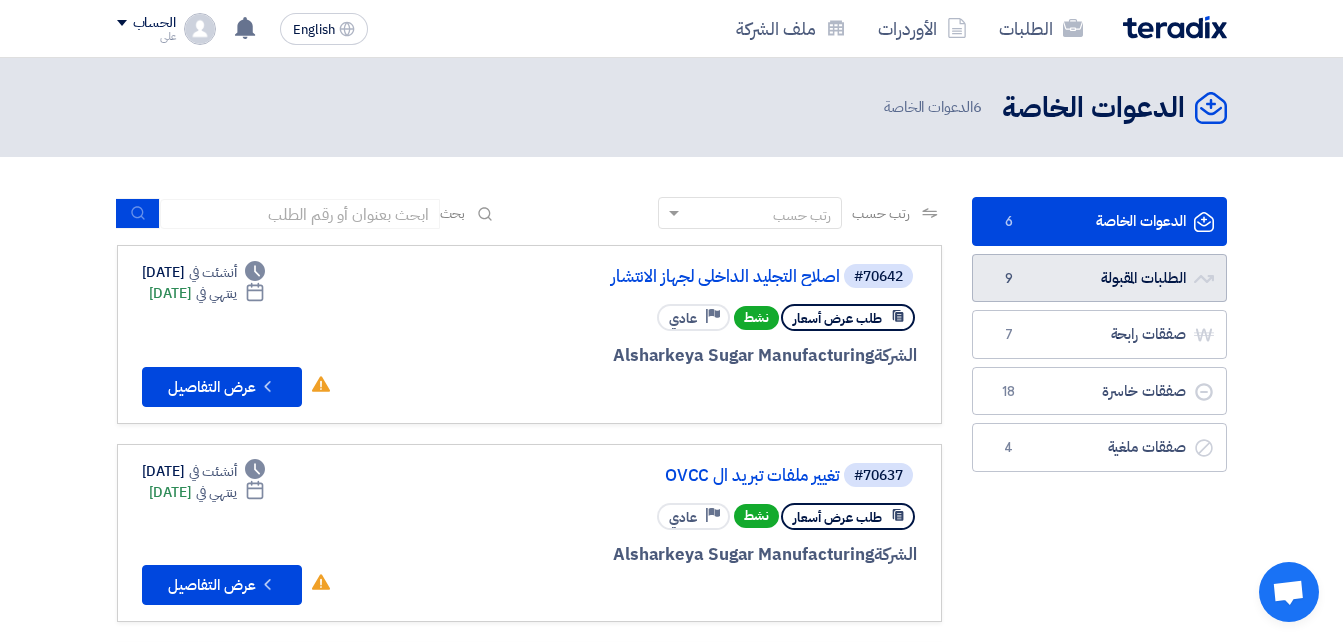 click on "الطلبات المقبولة
الطلبات المقبولة
9" 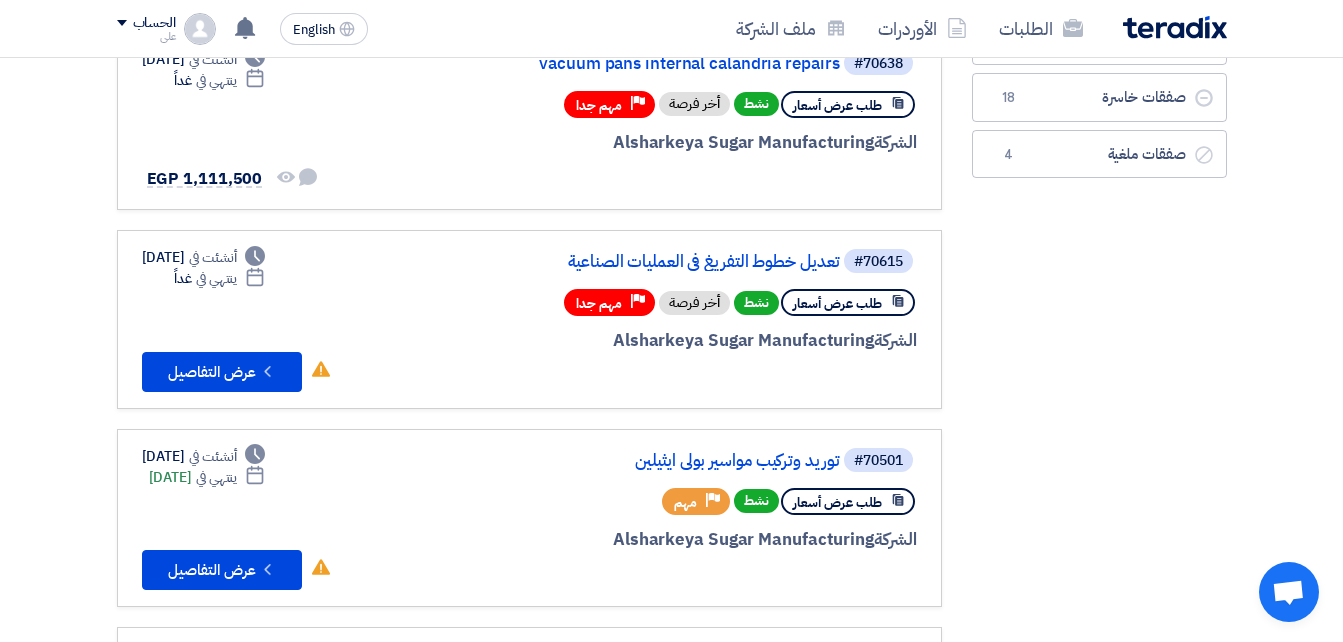 scroll, scrollTop: 424, scrollLeft: 0, axis: vertical 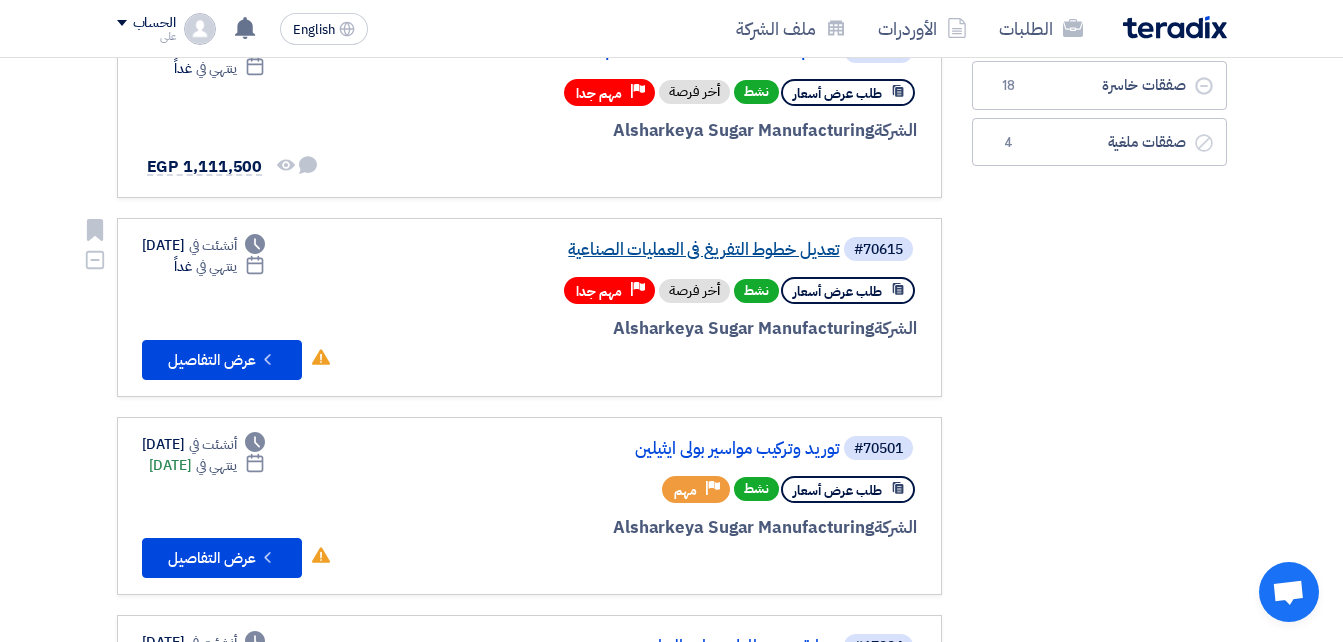 click on "تعديل خطوط التفريغ فى العمليات الصناعية" 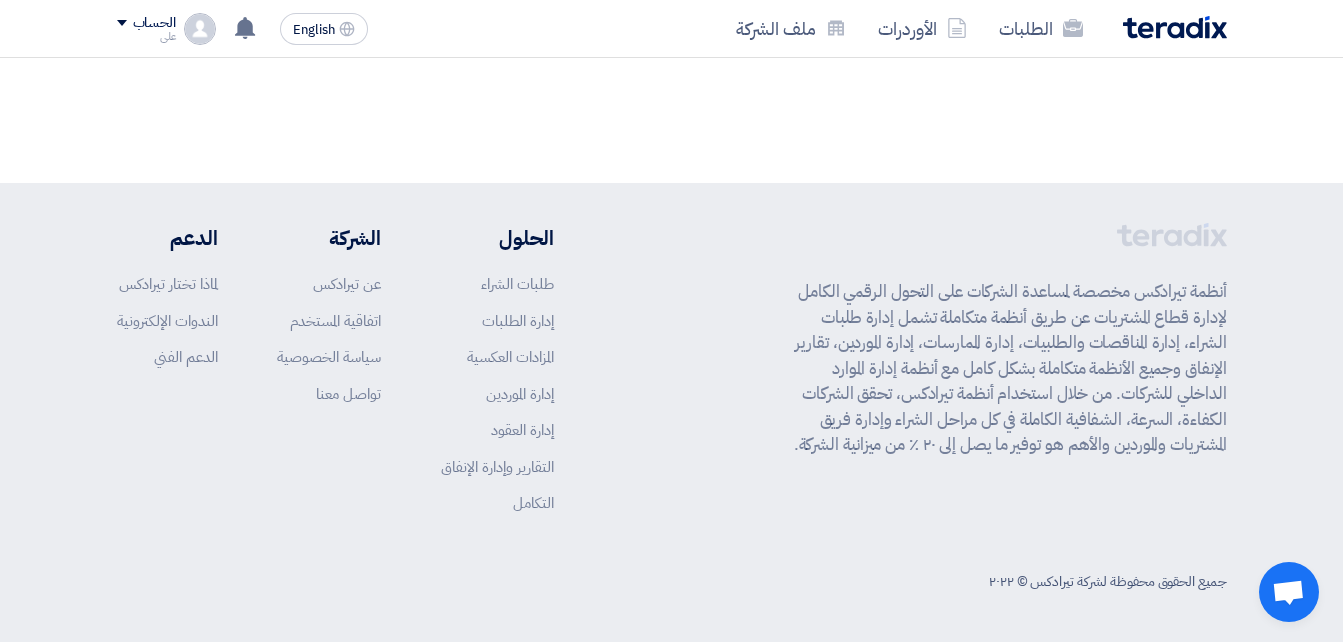 scroll, scrollTop: 0, scrollLeft: 0, axis: both 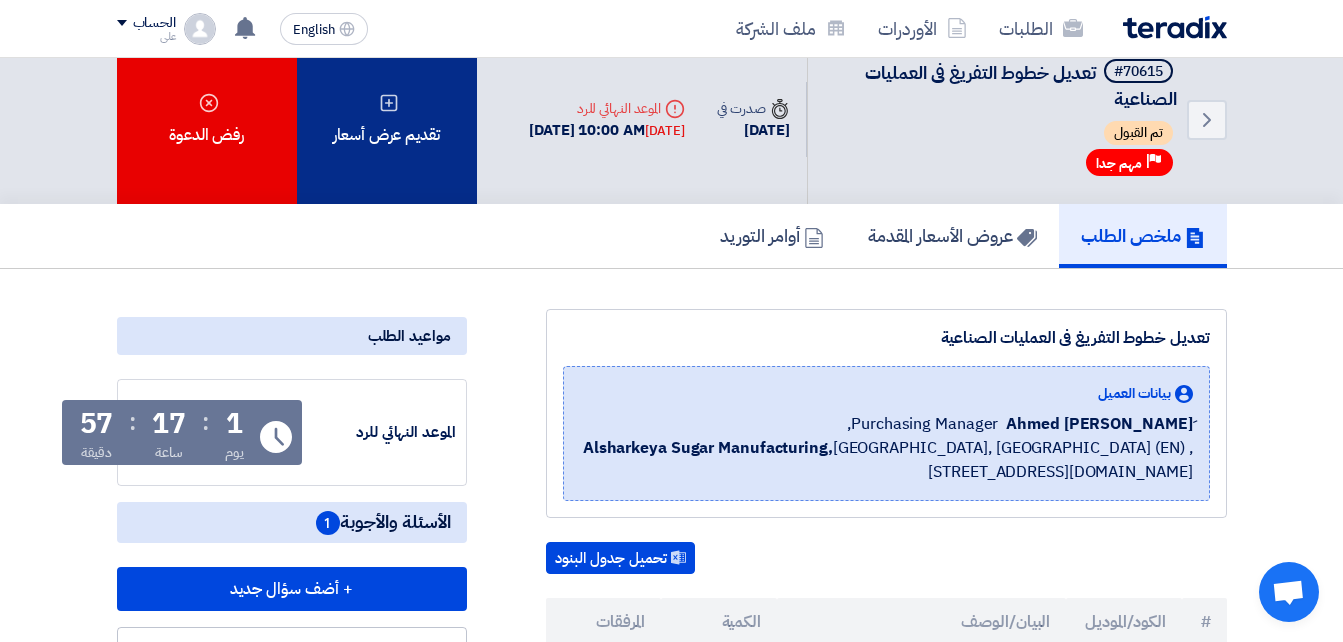 click 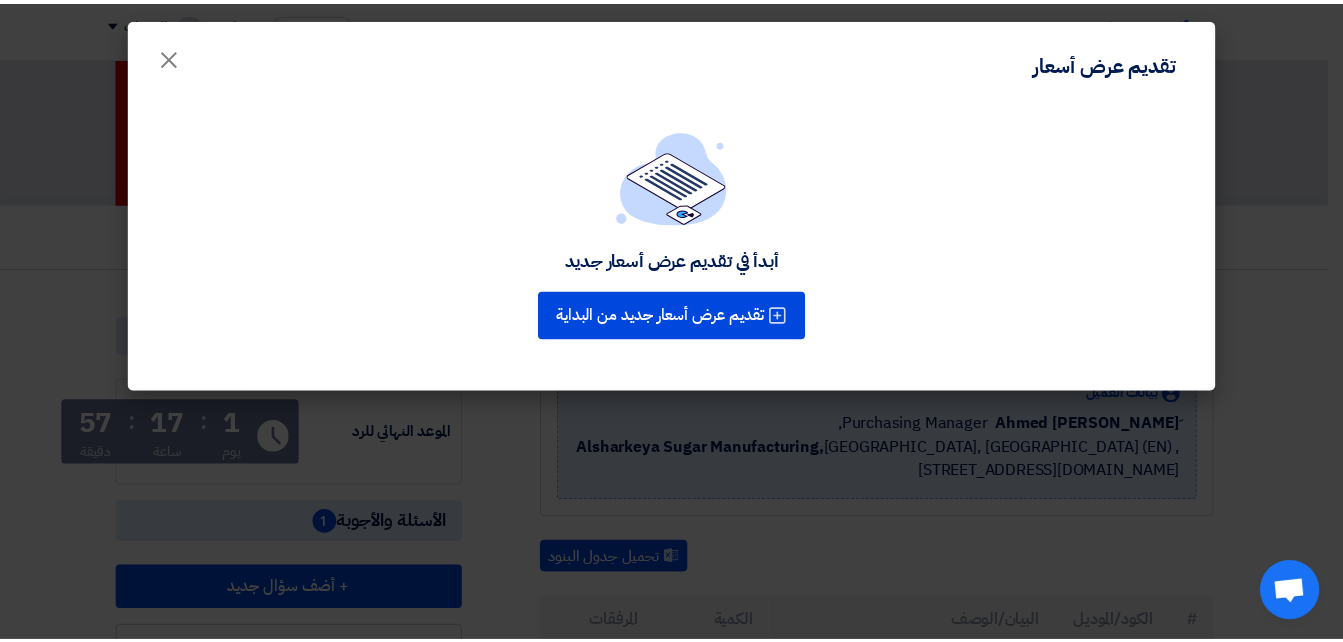 scroll, scrollTop: 0, scrollLeft: 0, axis: both 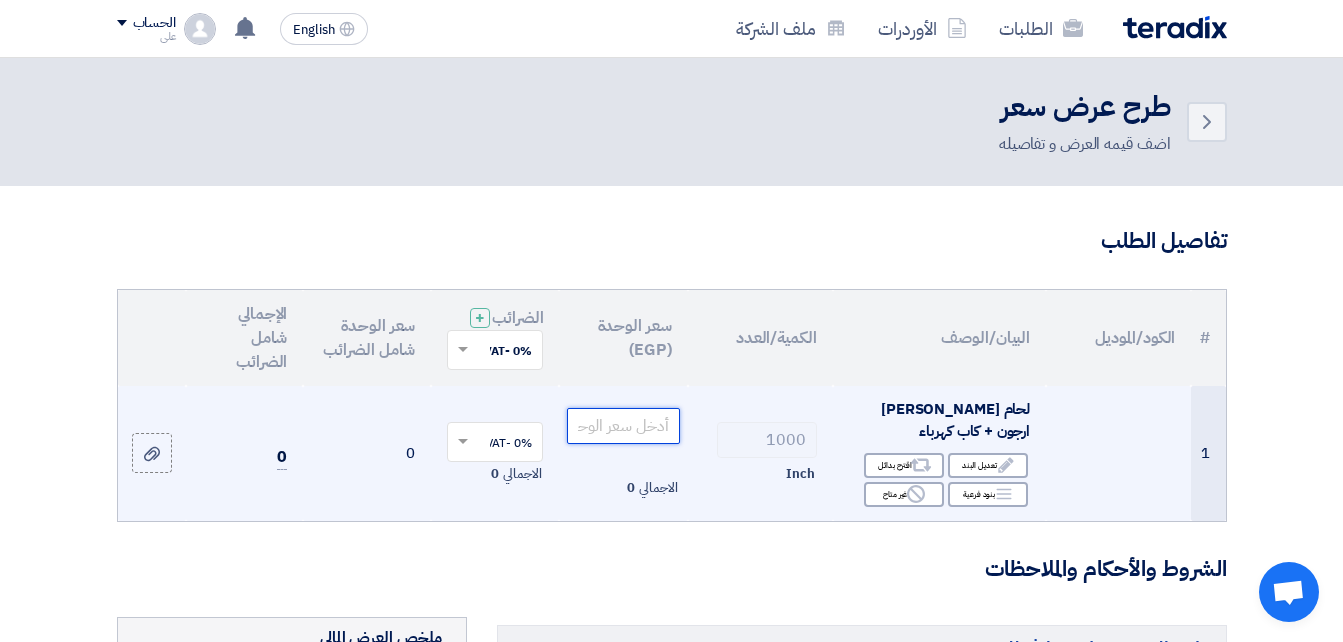 click 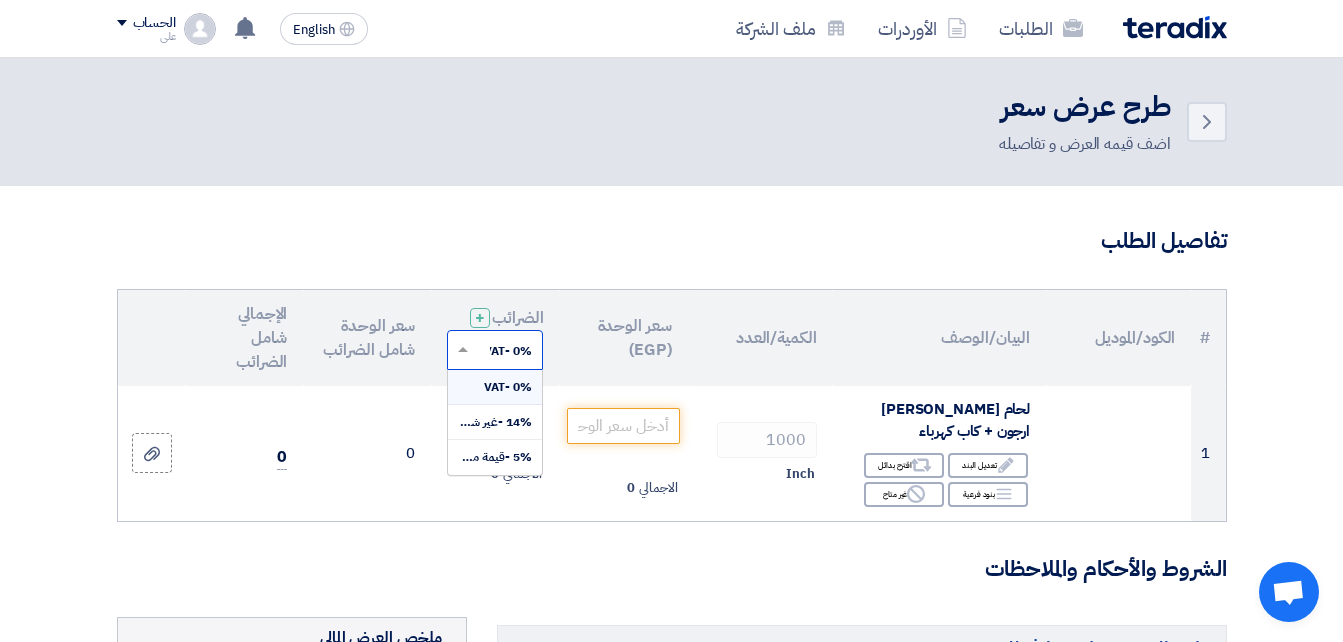 click 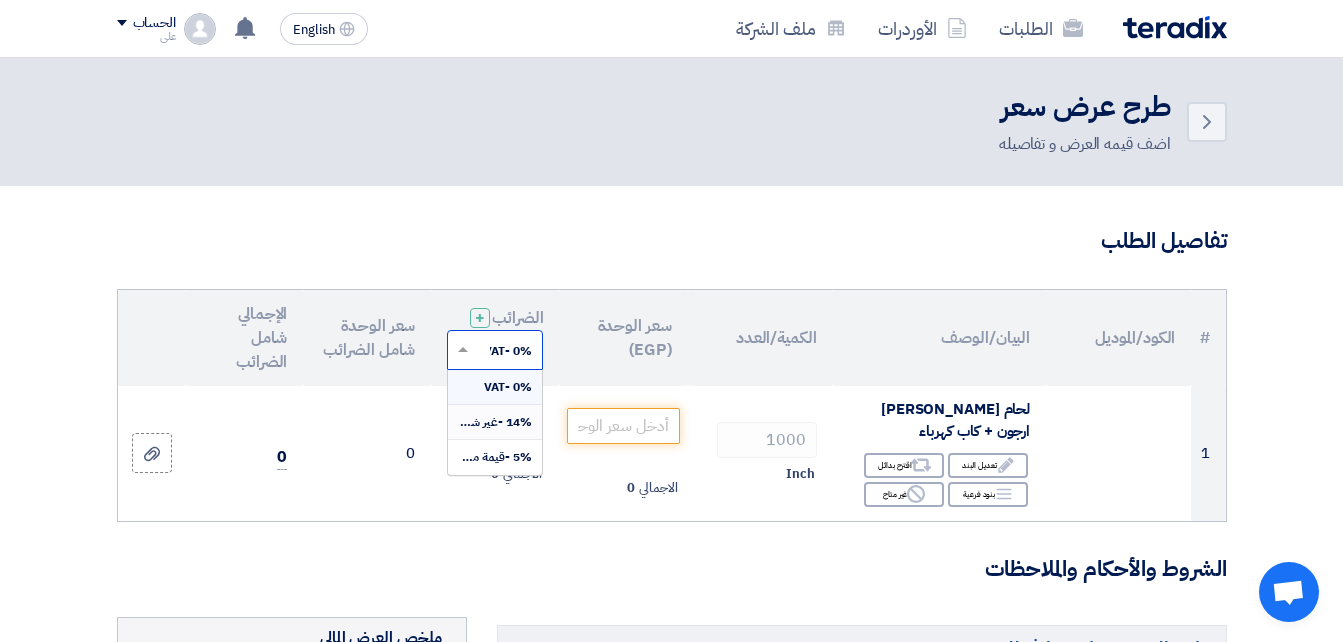 click on "14% -غير شامل الضريبة" at bounding box center [474, 422] 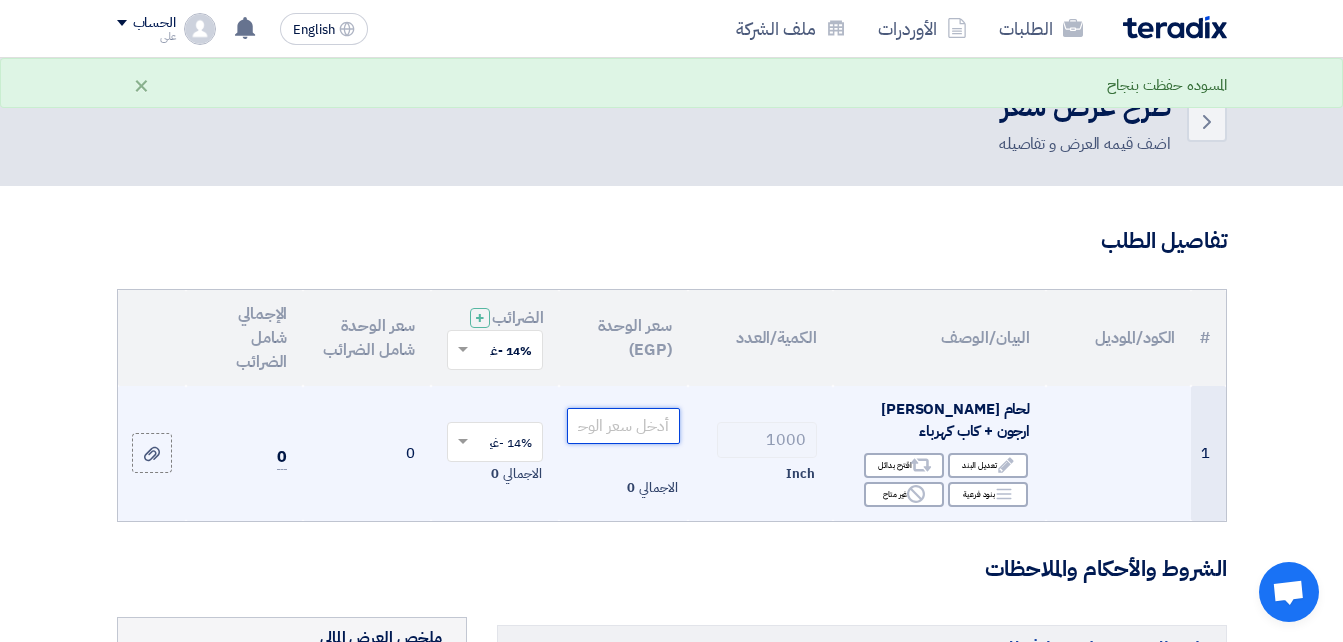 click 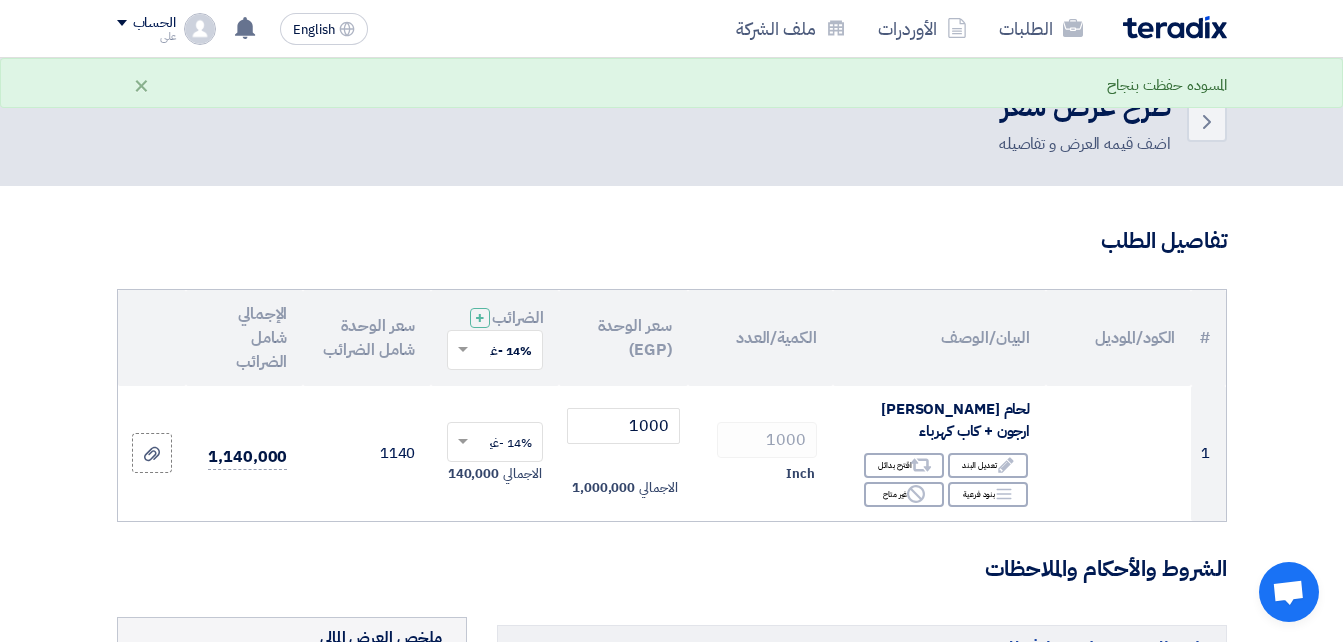 click on "تفاصيل الطلب
#
الكود/الموديل
البيان/الوصف
الكمية/العدد
سعر الوحدة (EGP)
الضرائب
+
'Select taxes...
14% -غير شامل الضريبة
×" 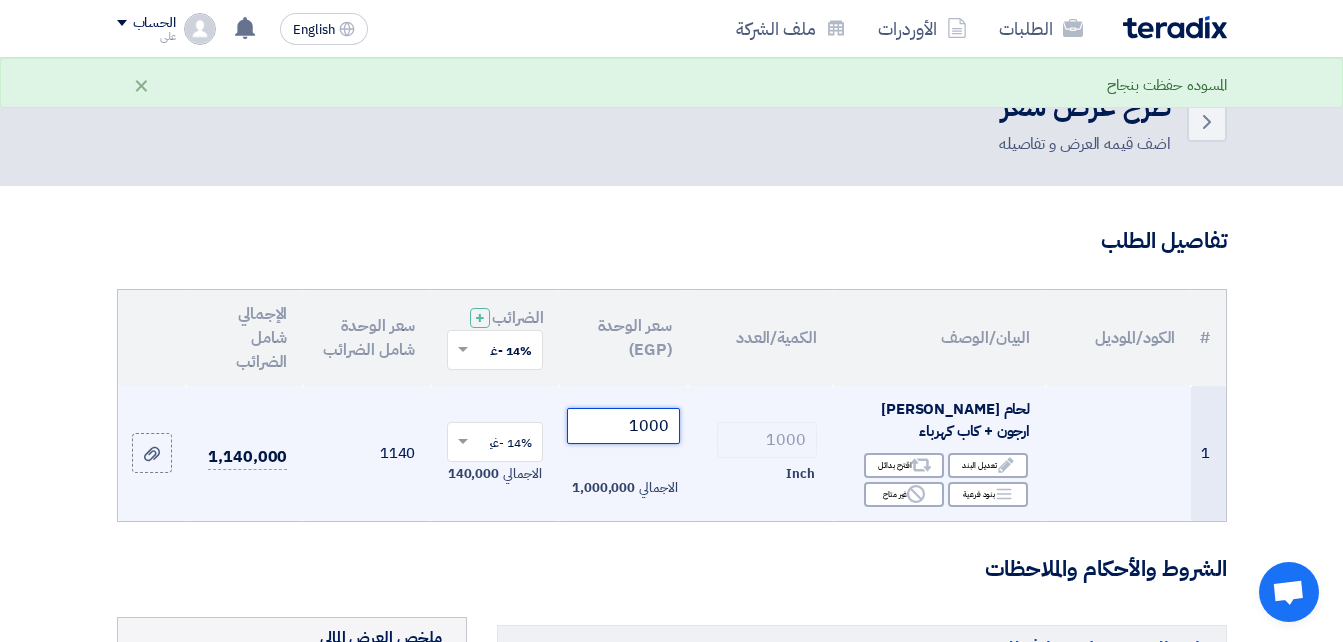 click on "1000" 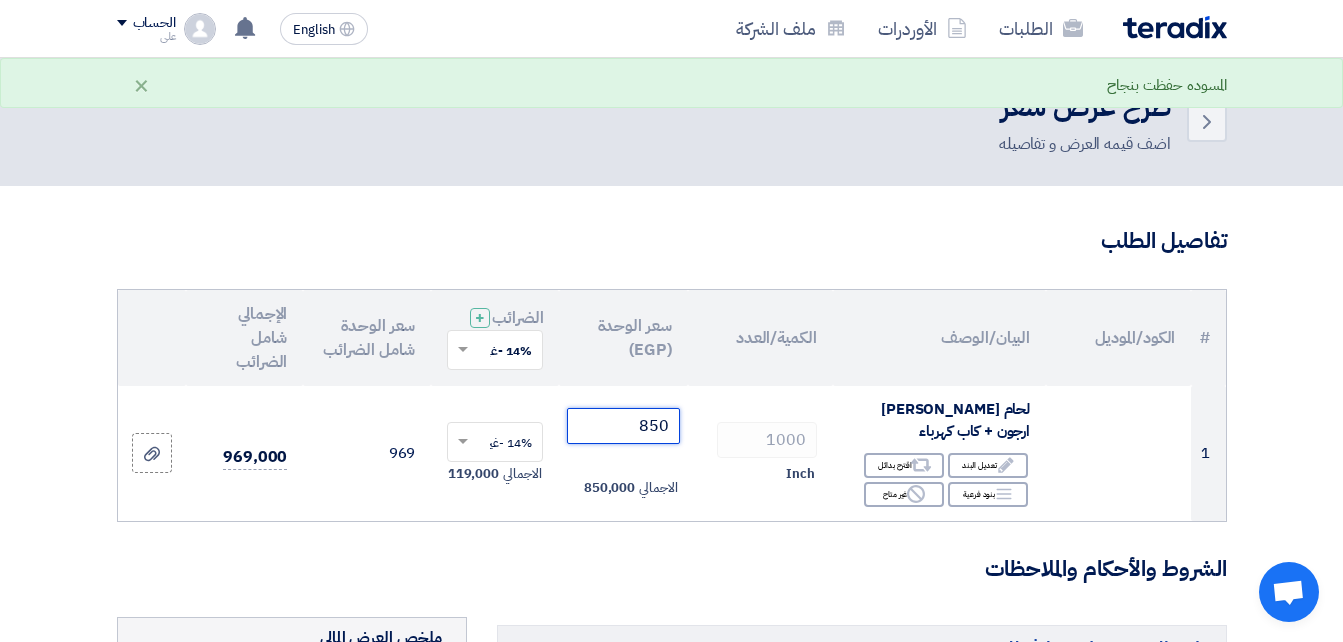 type on "850" 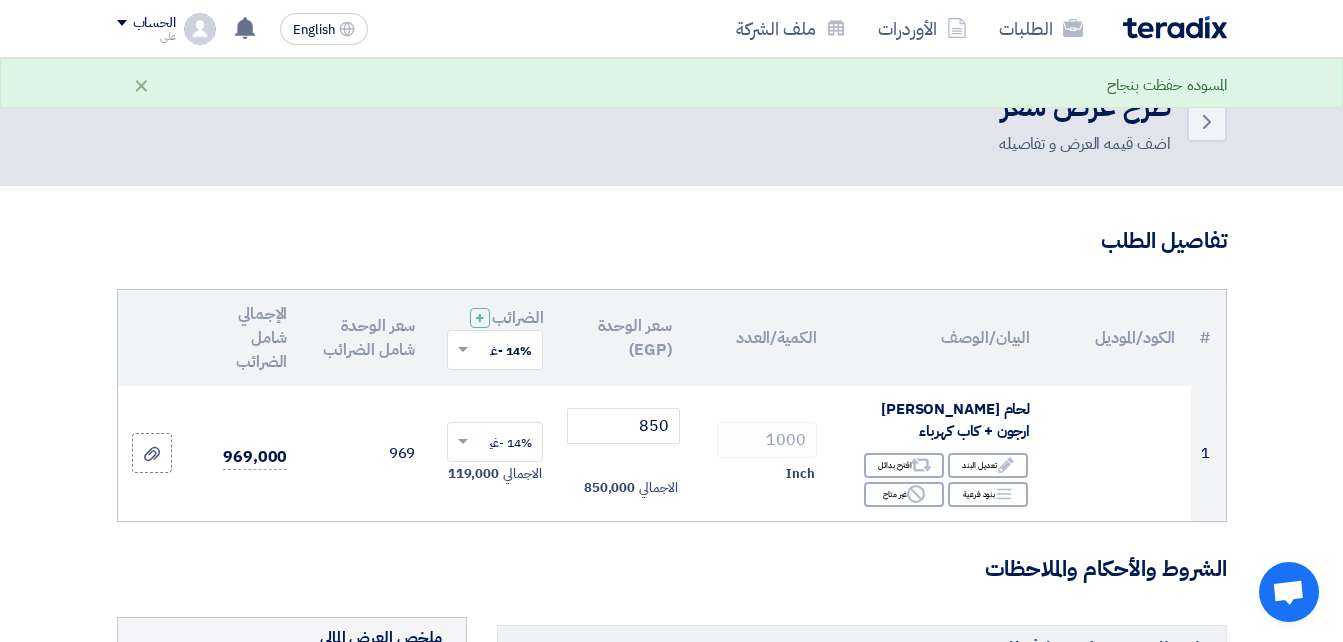 click on "الشروط والأحكام والملاحظات" 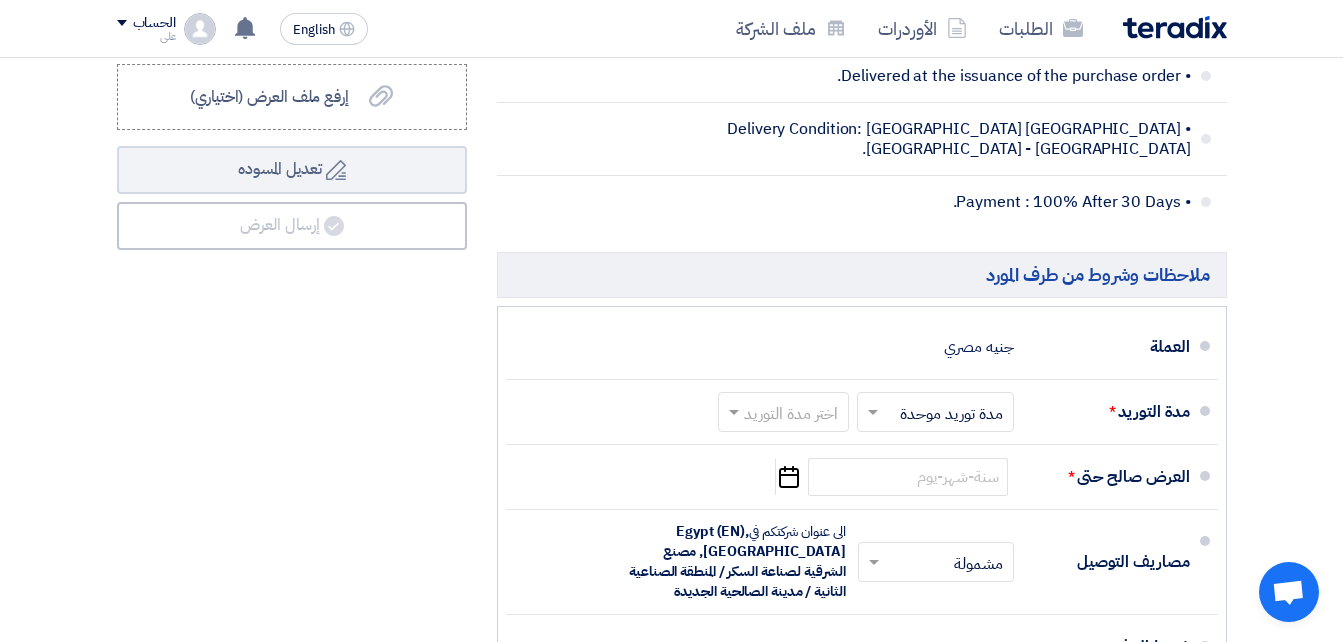 scroll, scrollTop: 921, scrollLeft: 0, axis: vertical 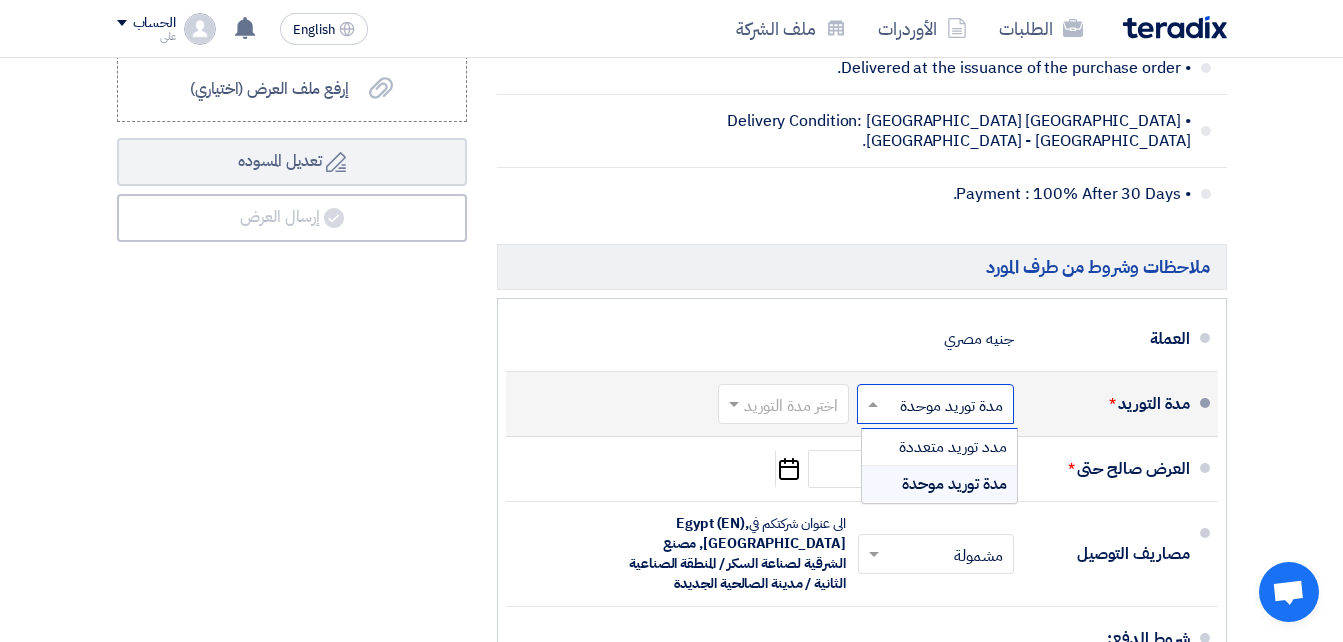click 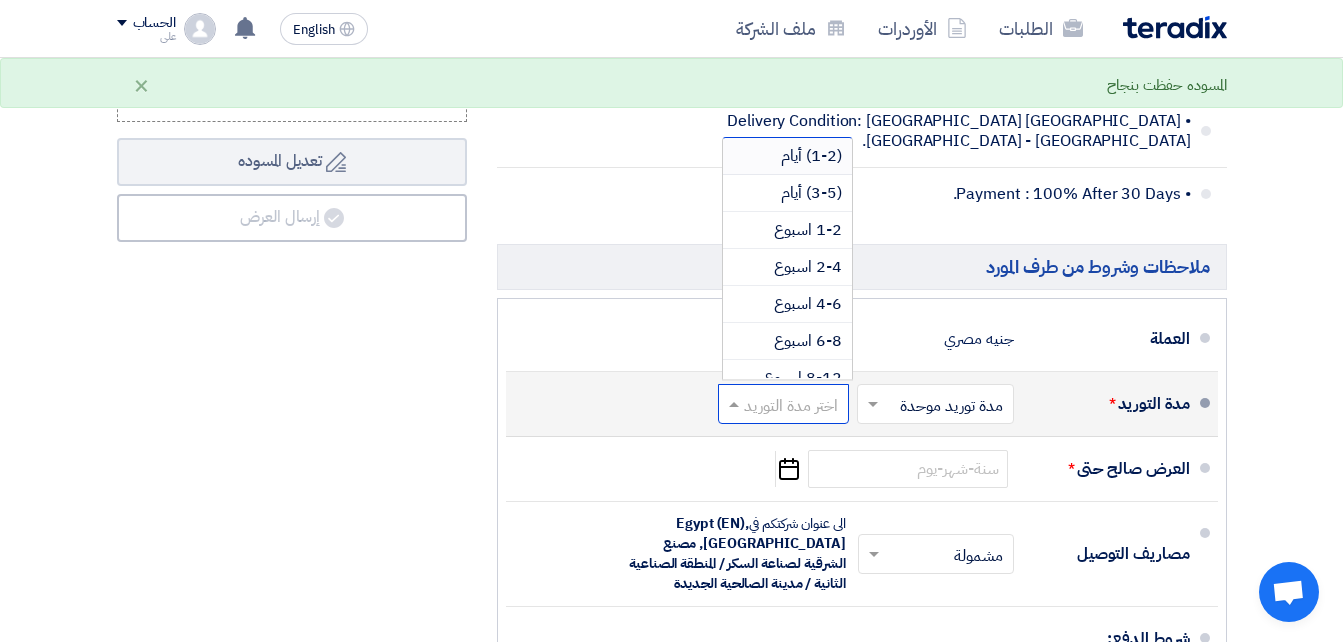 click 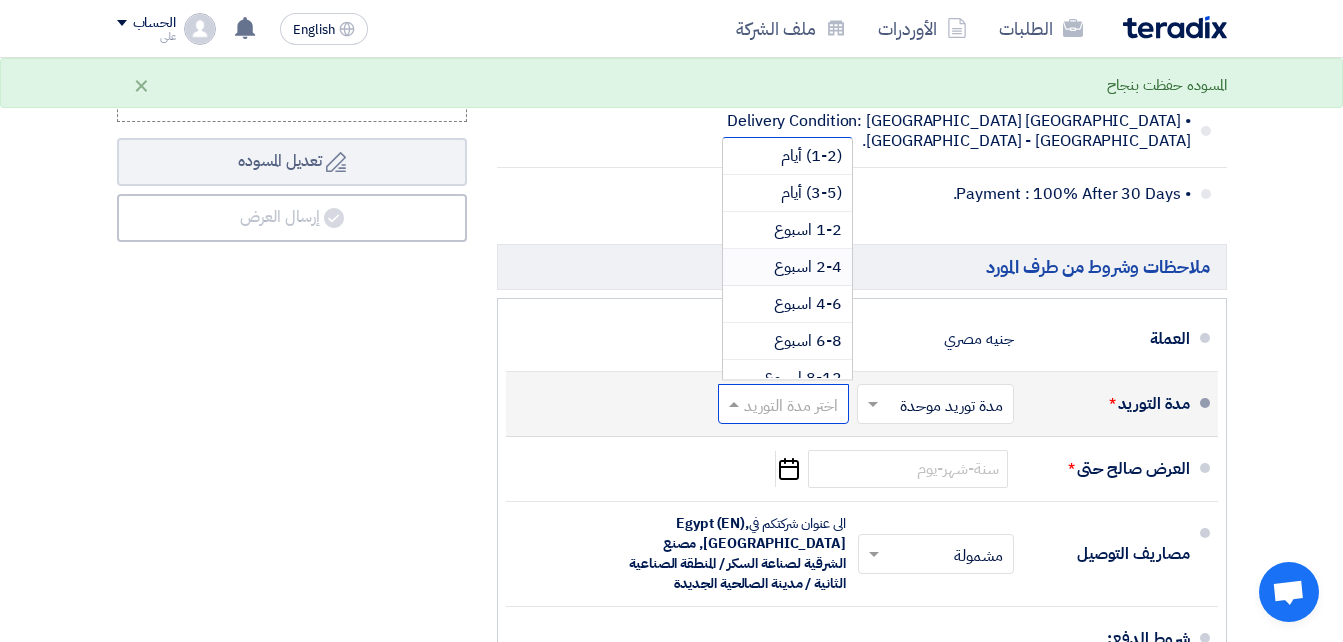 click on "2-4 اسبوع" at bounding box center [808, 267] 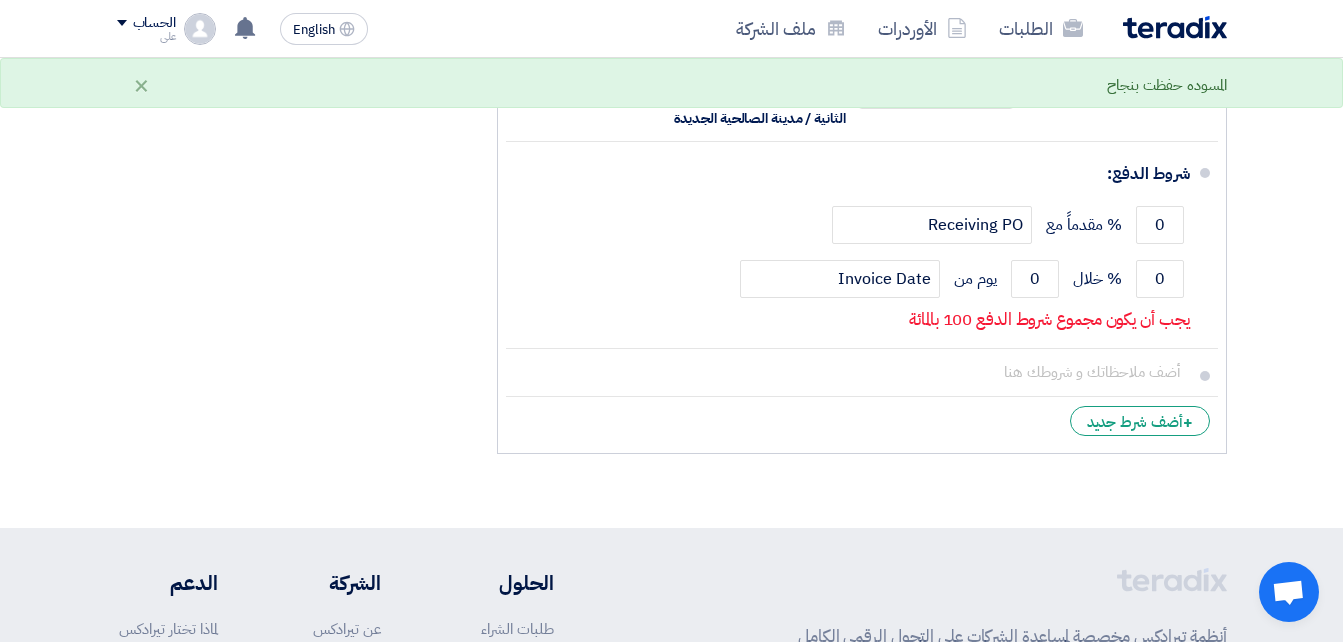 scroll, scrollTop: 1398, scrollLeft: 0, axis: vertical 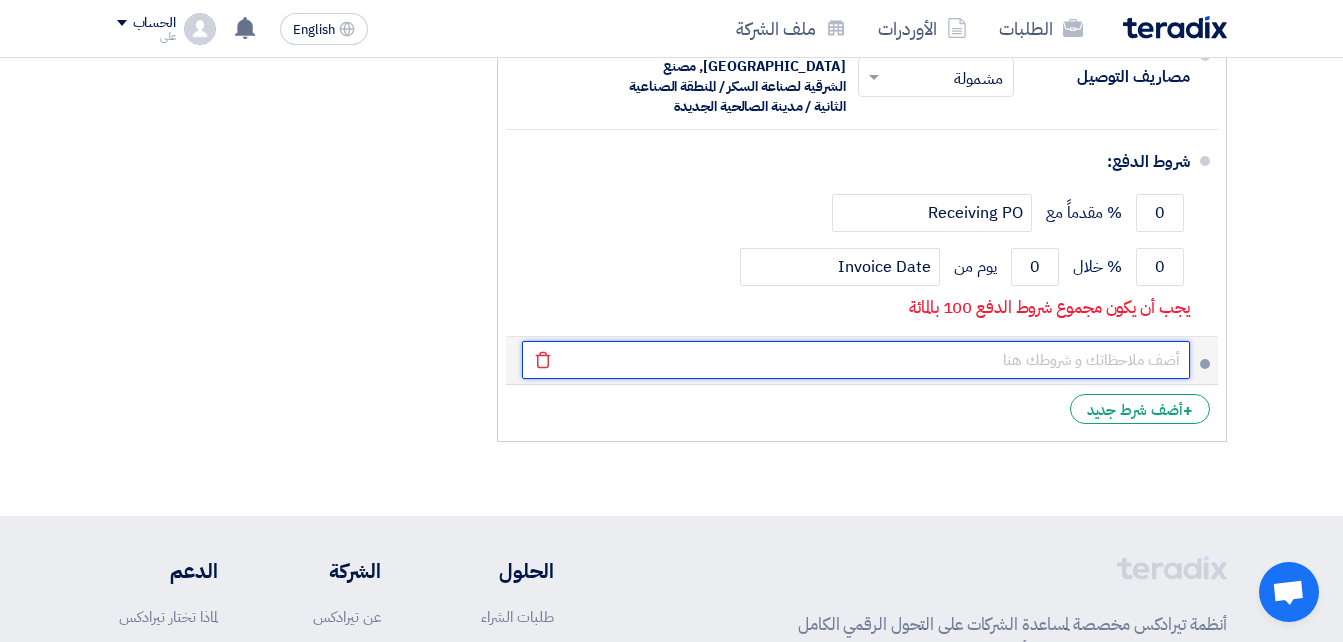 click 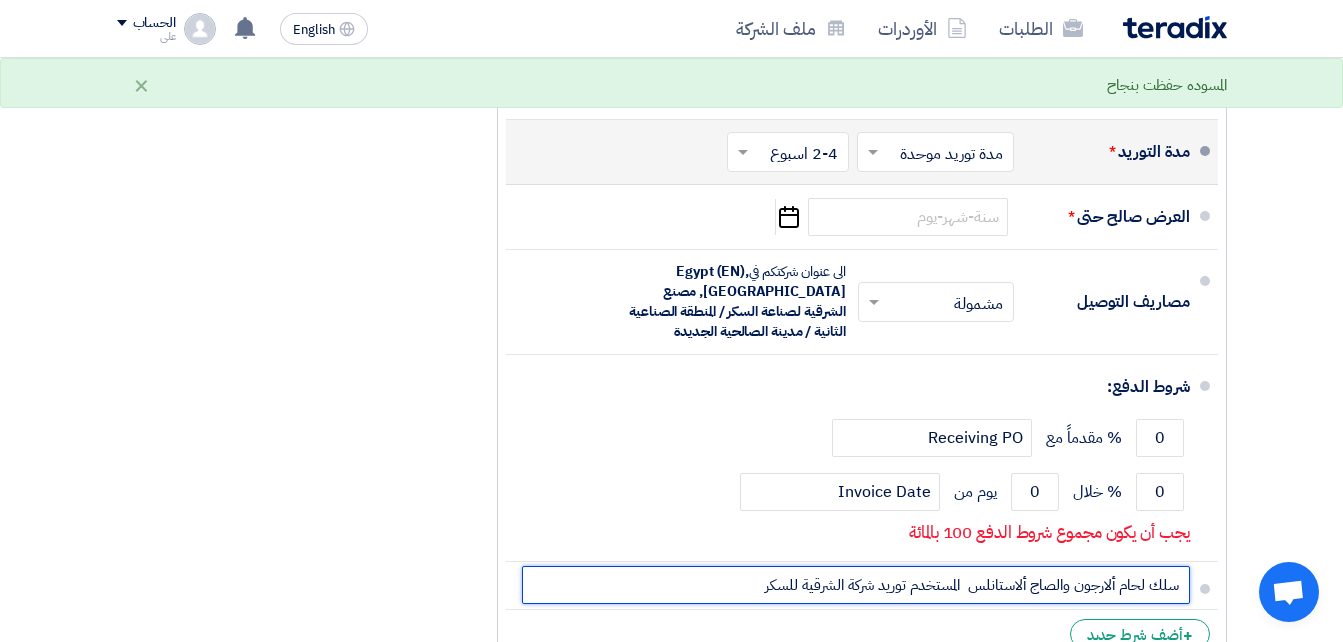 scroll, scrollTop: 1165, scrollLeft: 0, axis: vertical 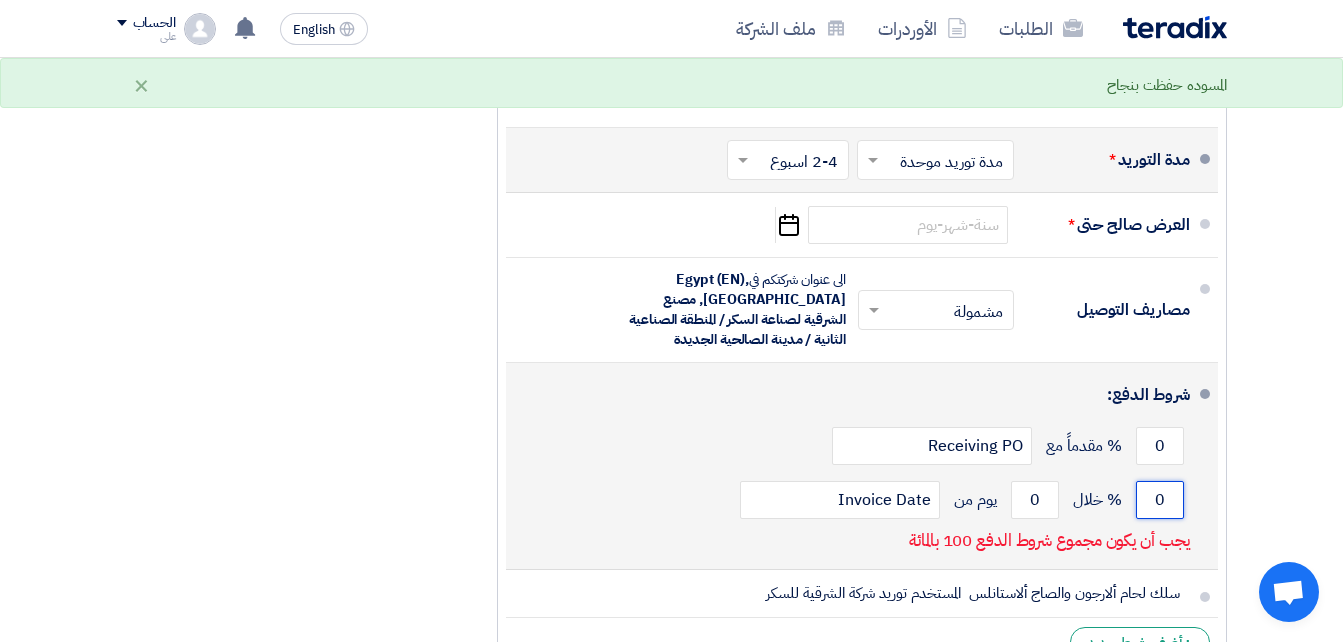 click on "0" 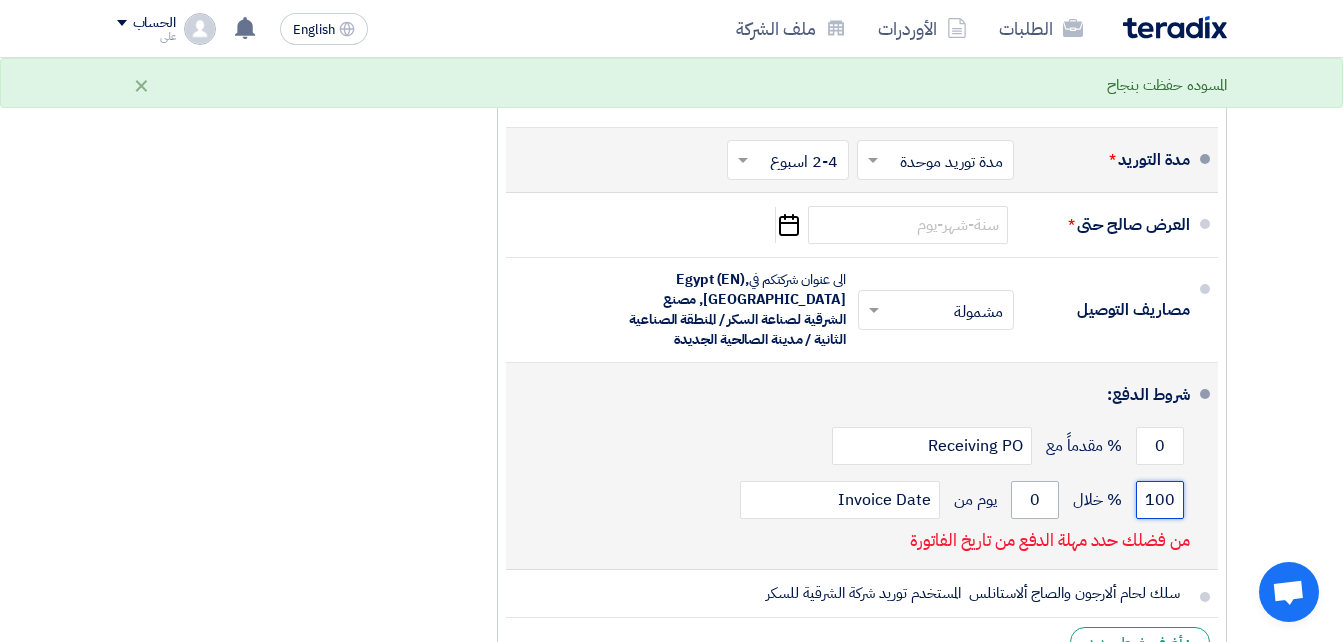 type on "100" 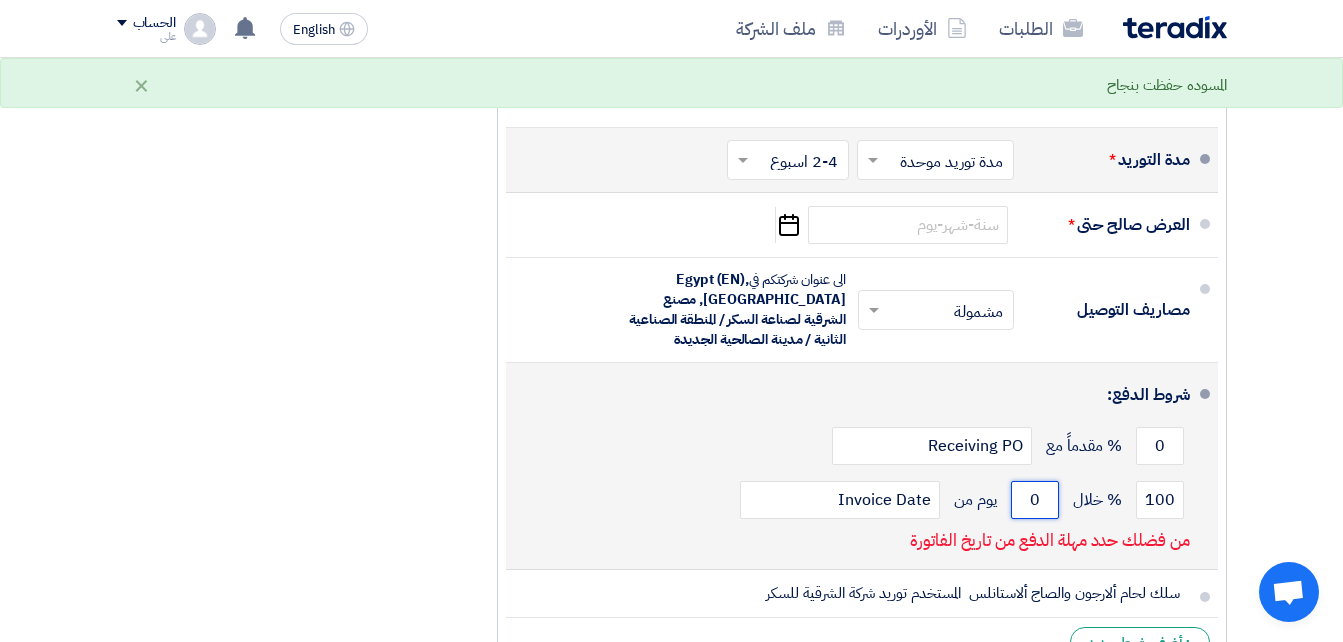 click on "0" 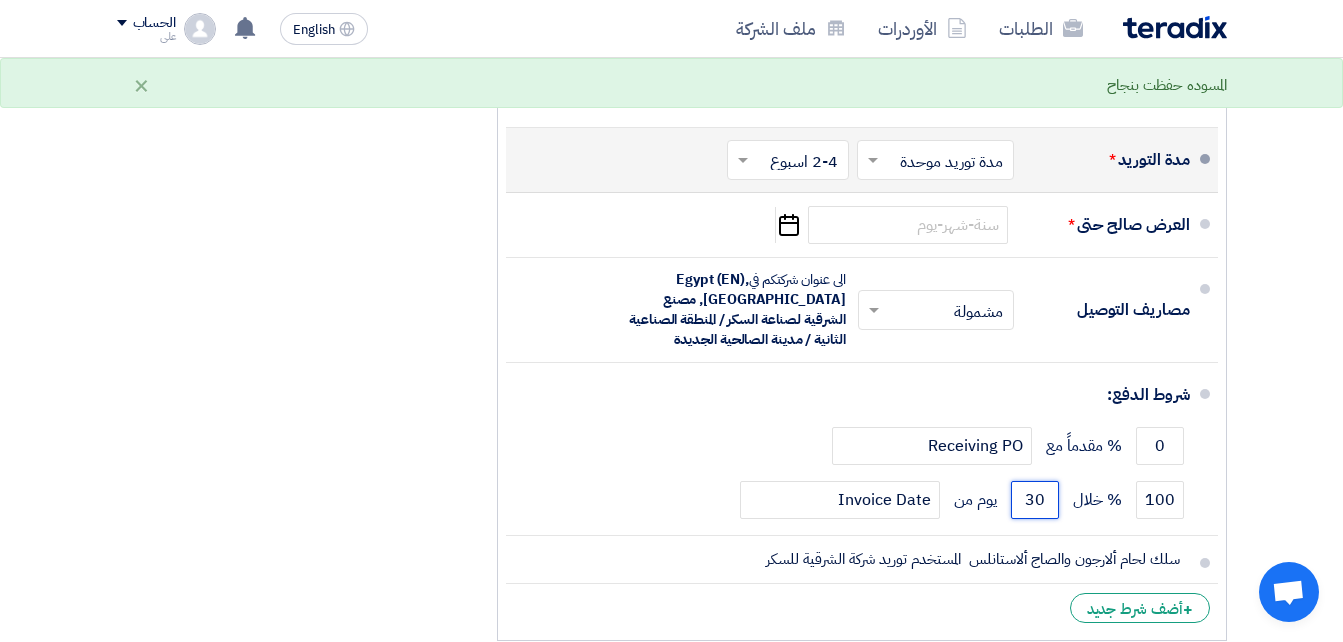 type on "30" 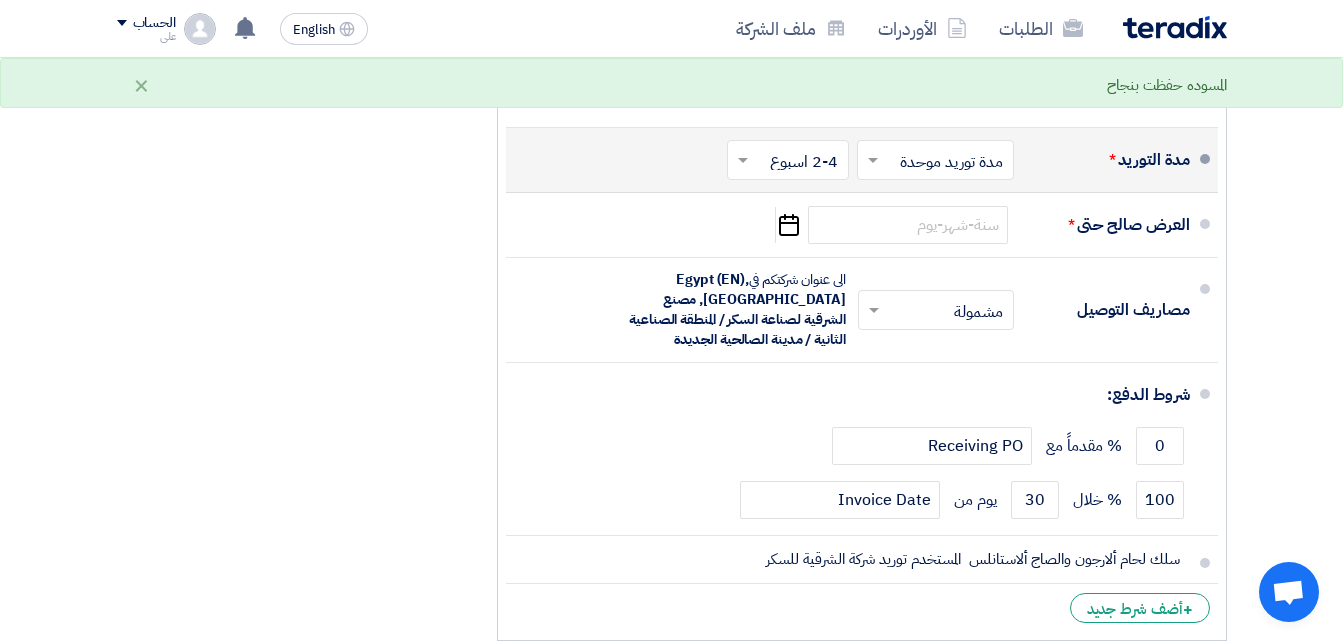 click on "الطلبات
الأوردرات
ملف الشركة
English
EN
a question got answered for C Receiver Cladding" at bounding box center (671, 4) 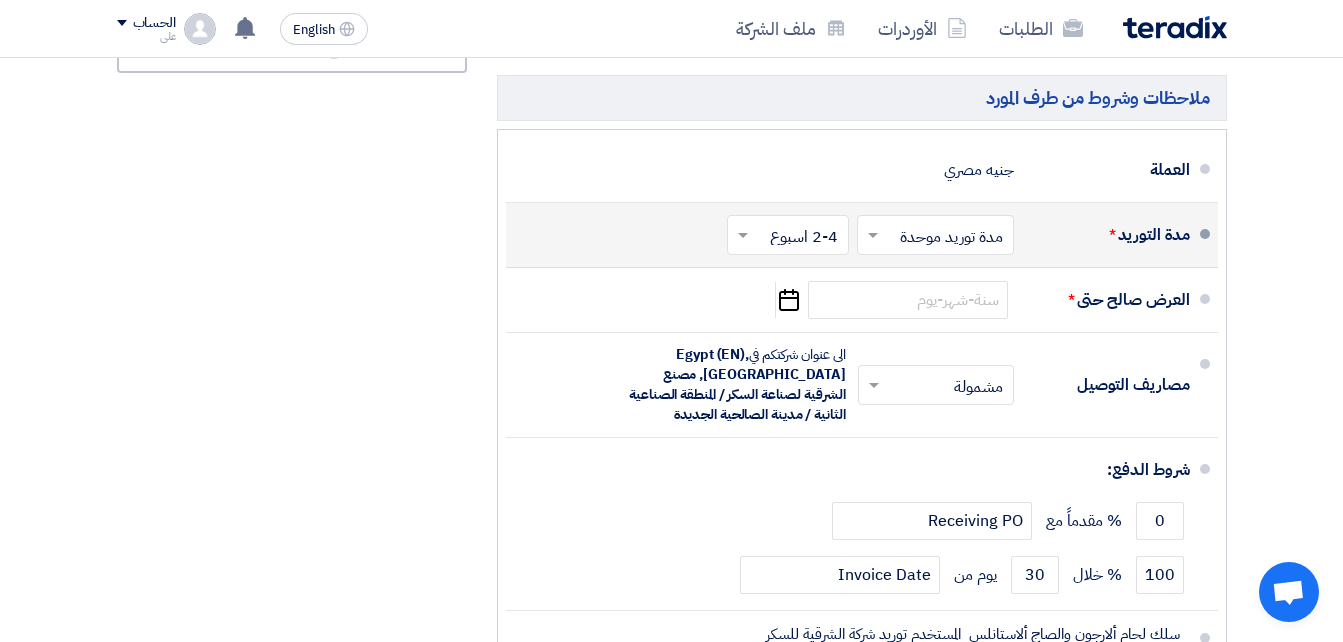 scroll, scrollTop: 1098, scrollLeft: 0, axis: vertical 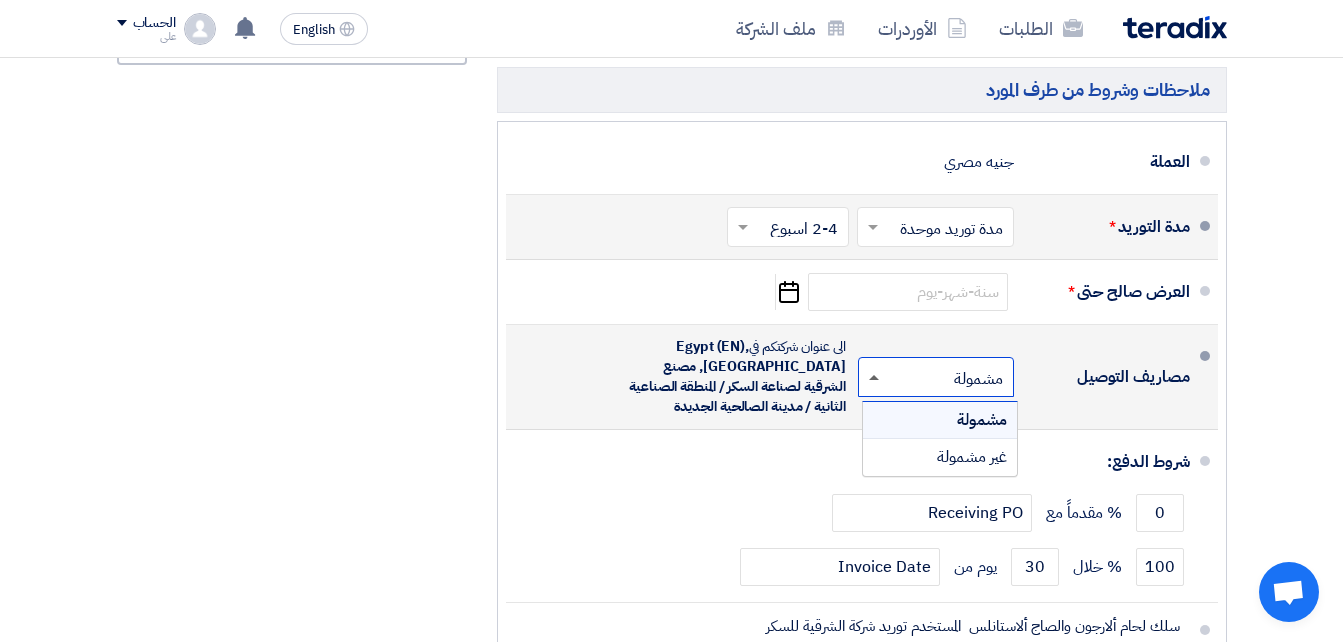 click 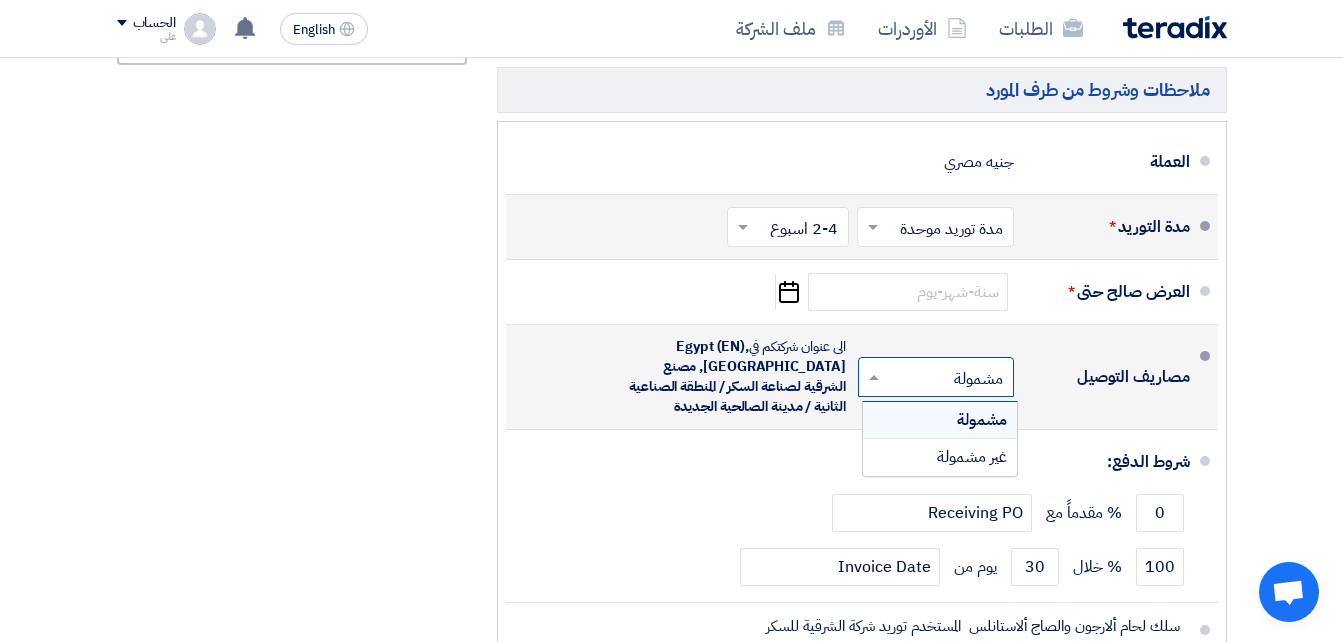 click on "مشمولة" at bounding box center [982, 420] 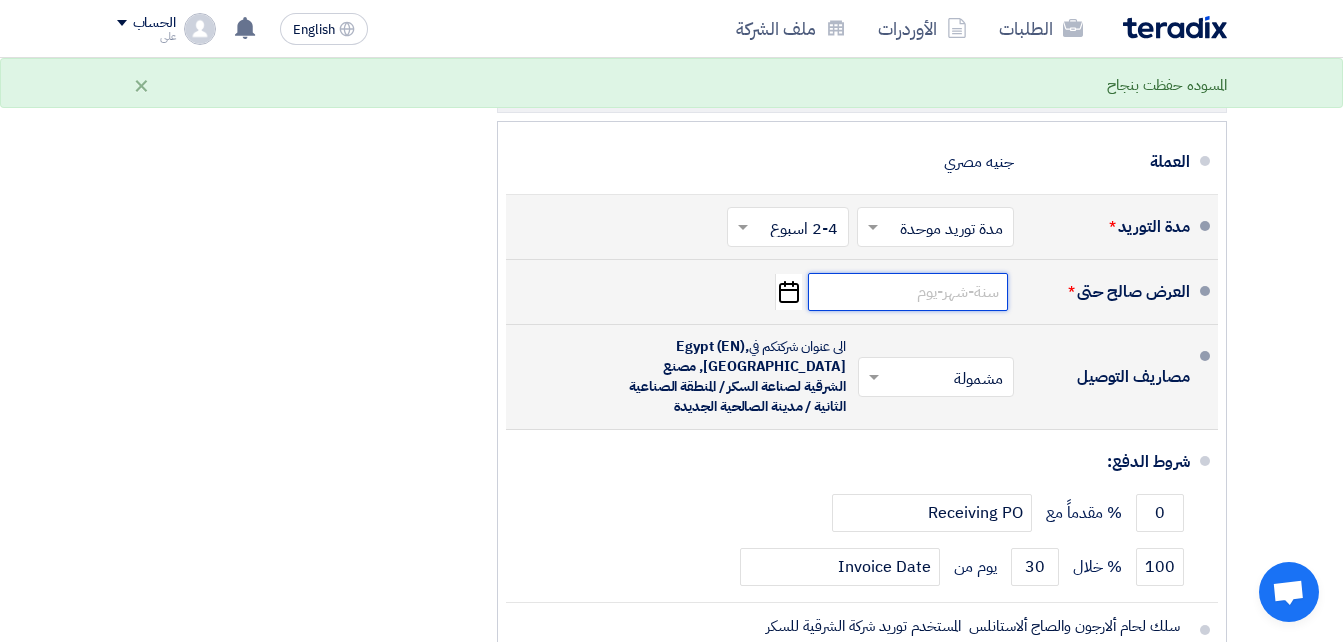 click 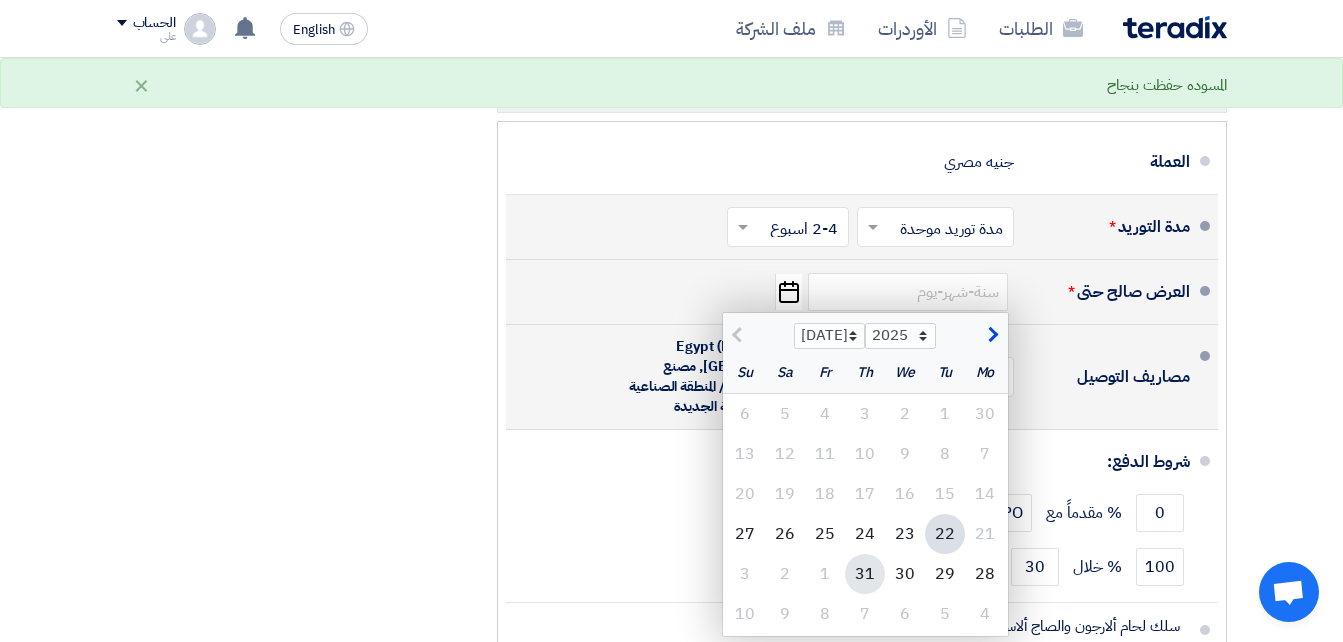 click on "31" 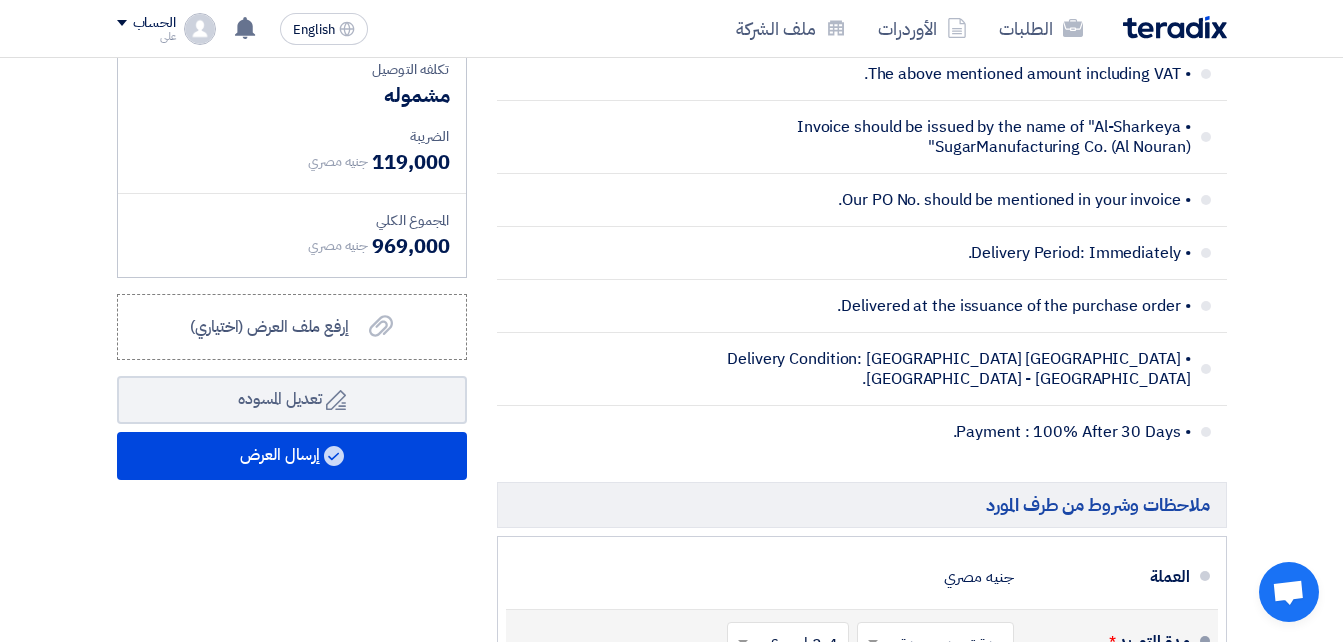 scroll, scrollTop: 695, scrollLeft: 0, axis: vertical 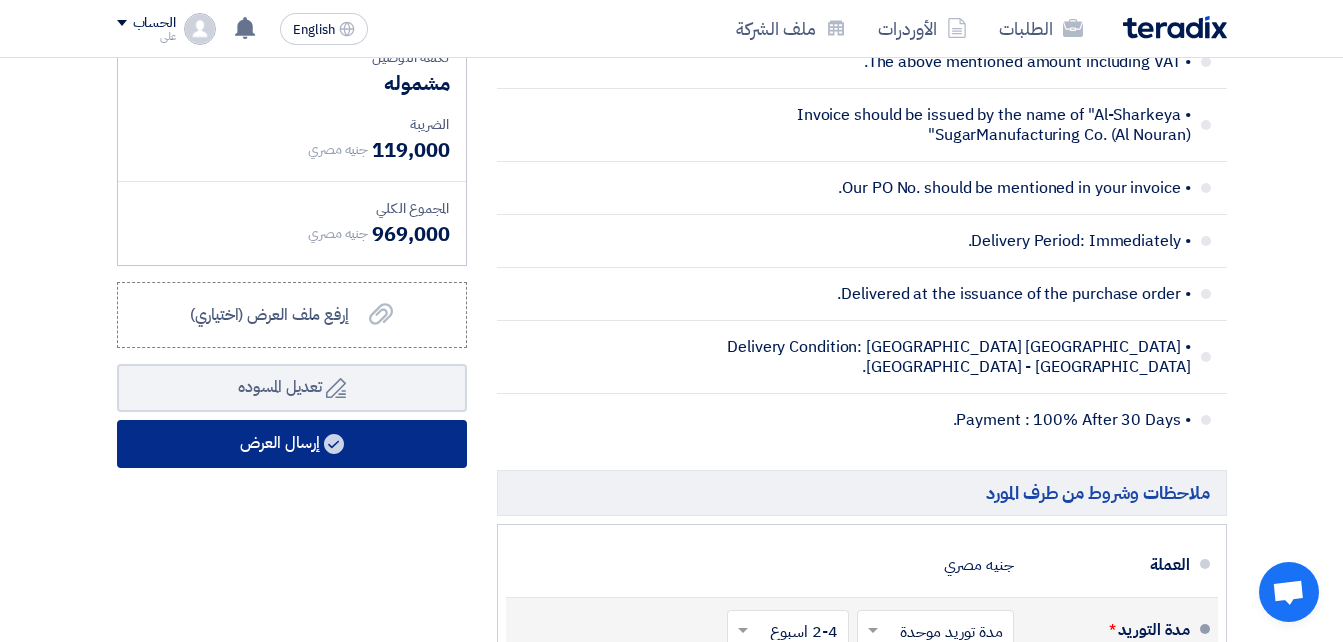 click on "إرسال العرض" 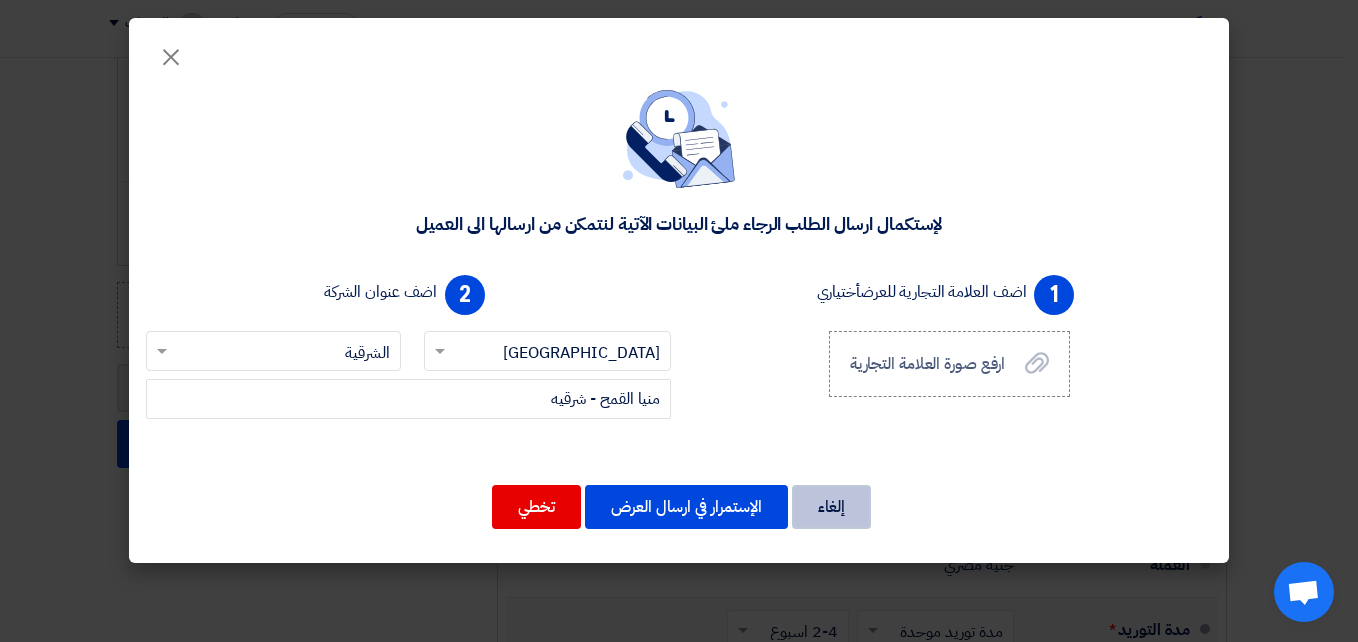 click on "إلغاء" 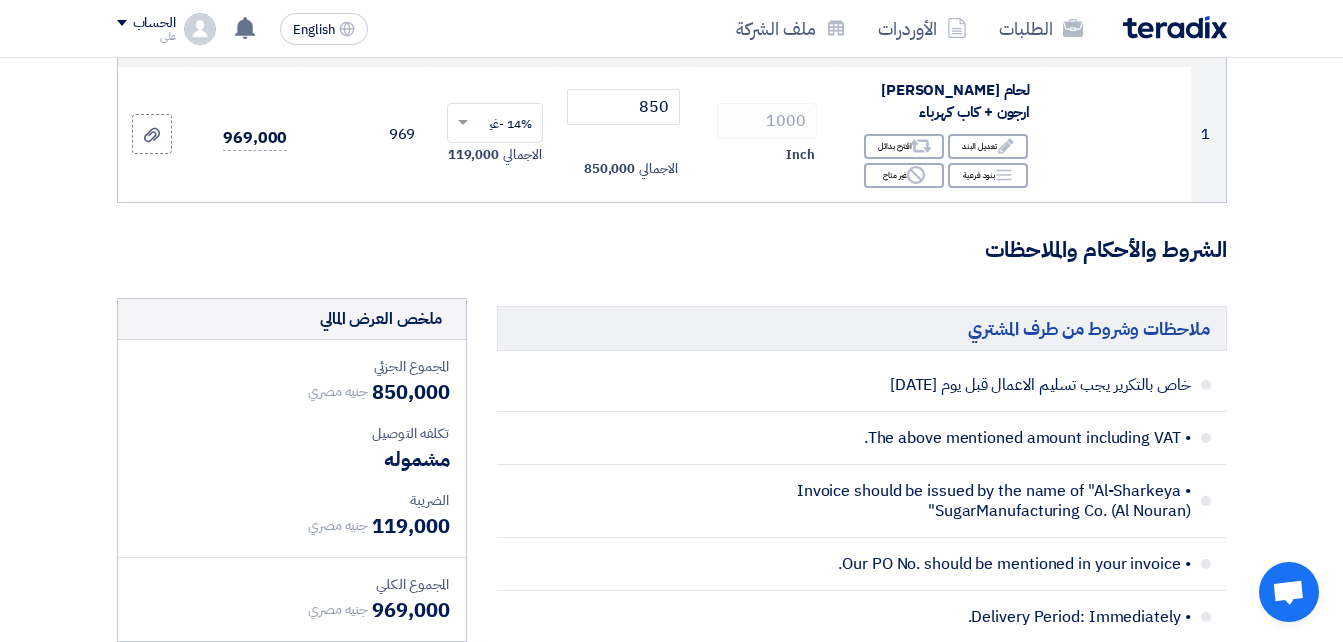 scroll, scrollTop: 315, scrollLeft: 0, axis: vertical 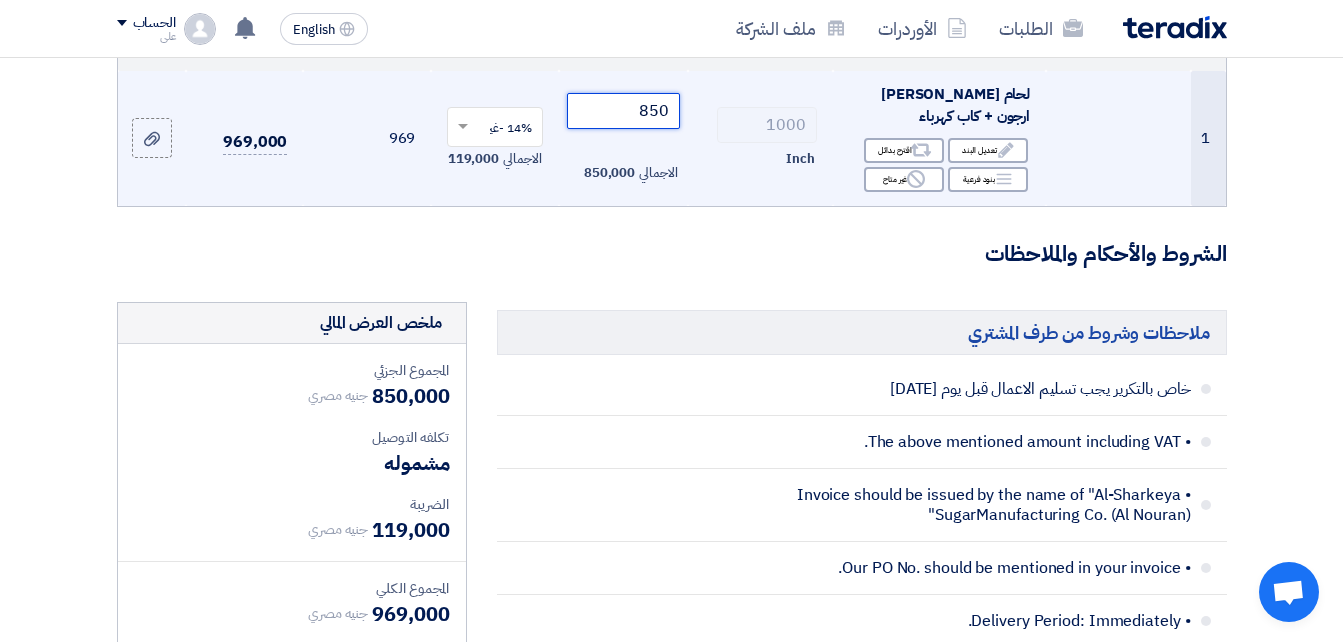 click on "850" 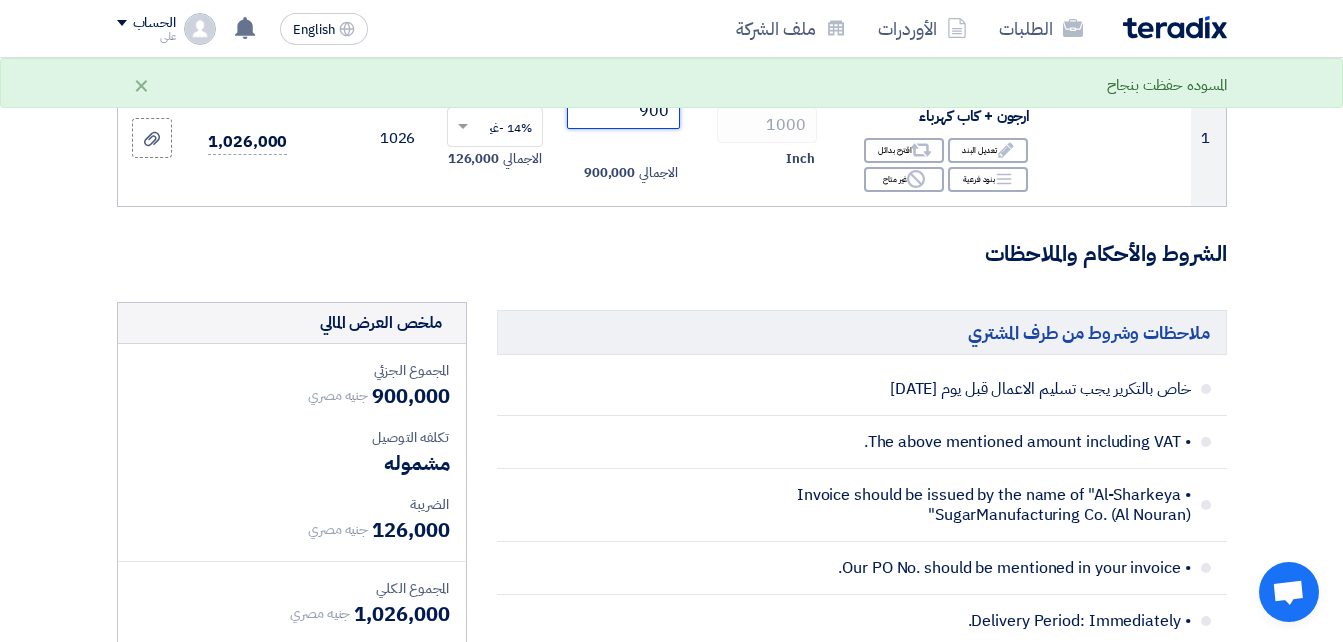 type on "900" 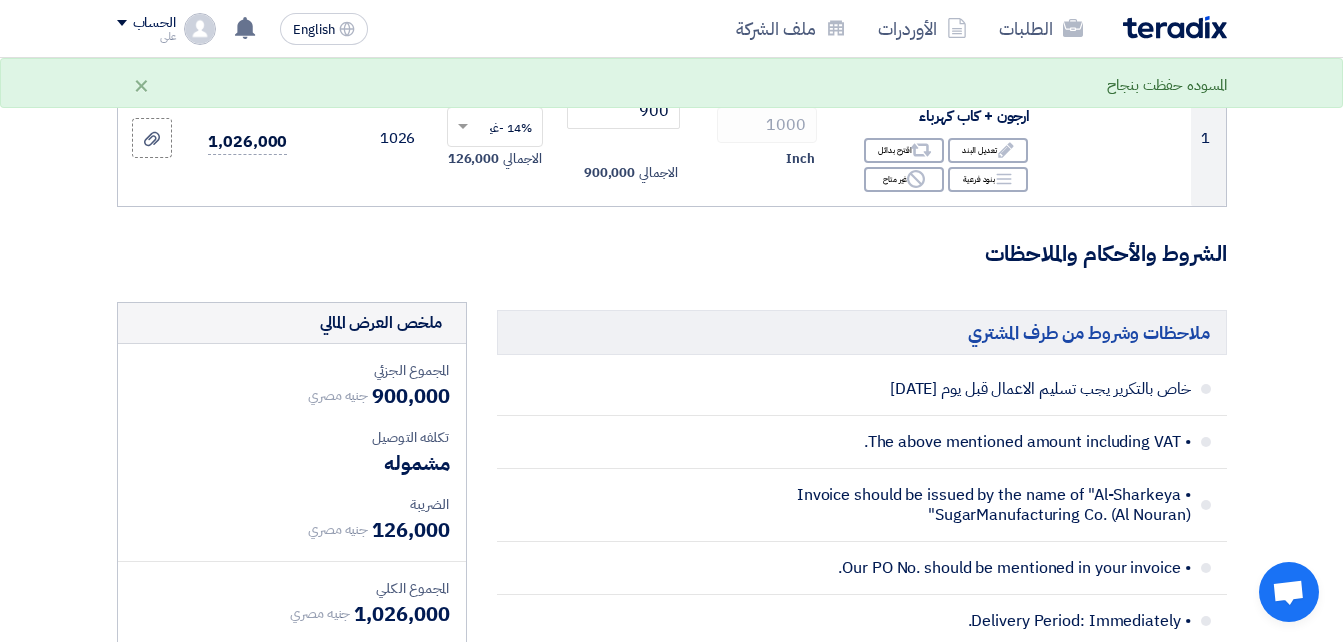 click on "تفاصيل الطلب
#
الكود/الموديل
البيان/الوصف
الكمية/العدد
سعر الوحدة (EGP)
الضرائب
+
'Select taxes...
14% -غير شامل الضريبة
×" 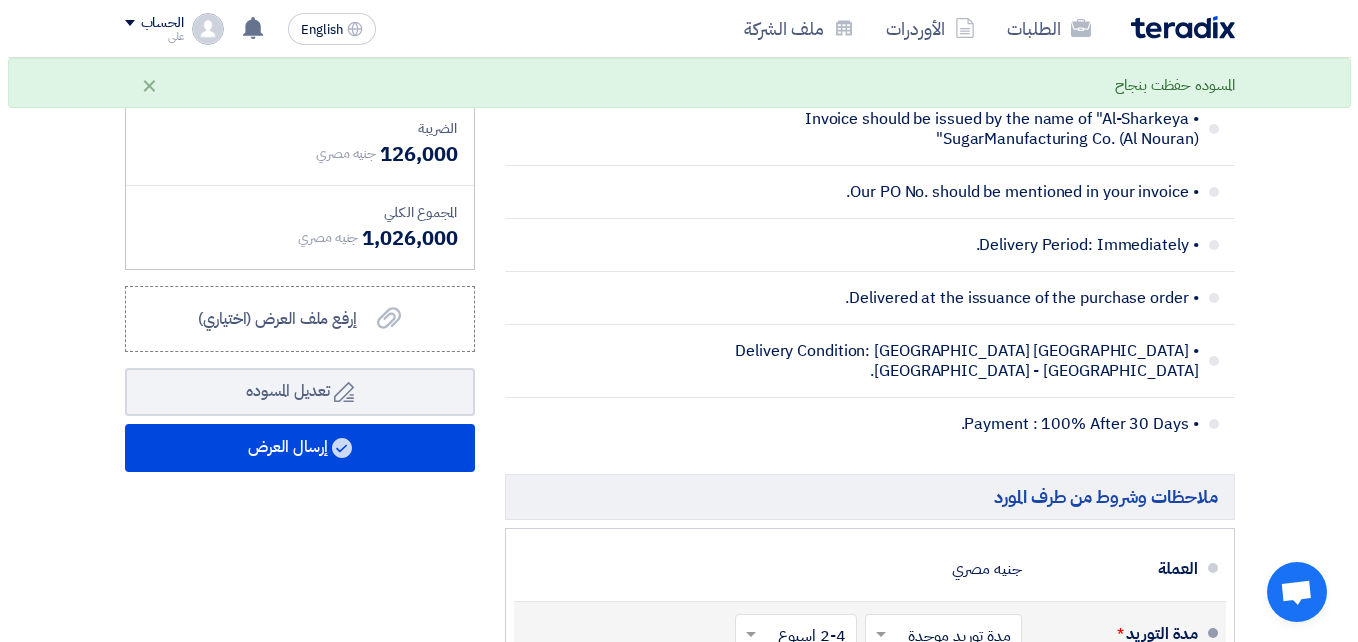 scroll, scrollTop: 695, scrollLeft: 0, axis: vertical 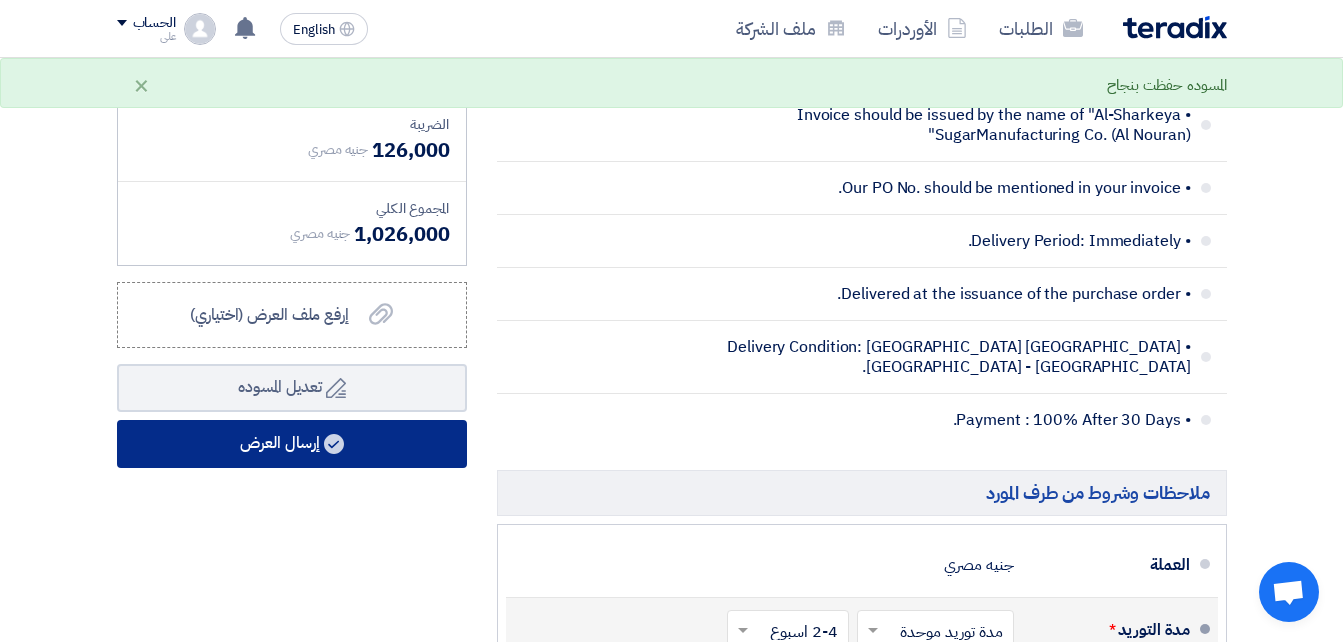 click on "إرسال العرض" 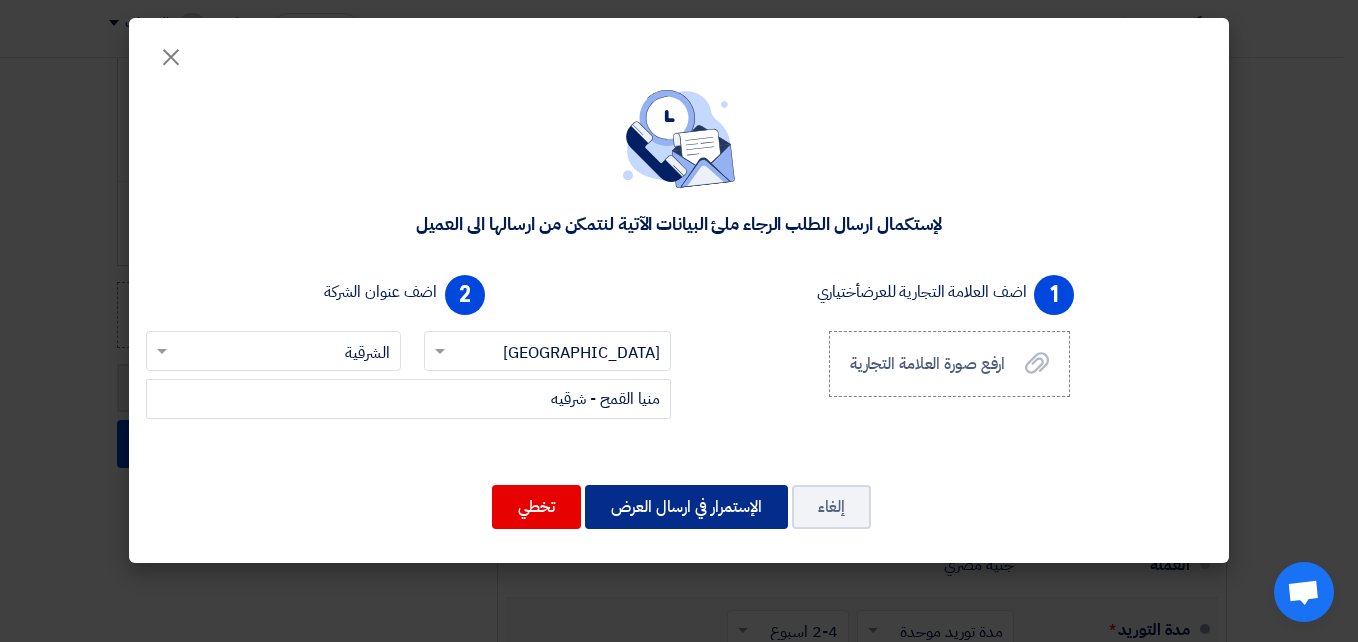 click on "الإستمرار في ارسال العرض" 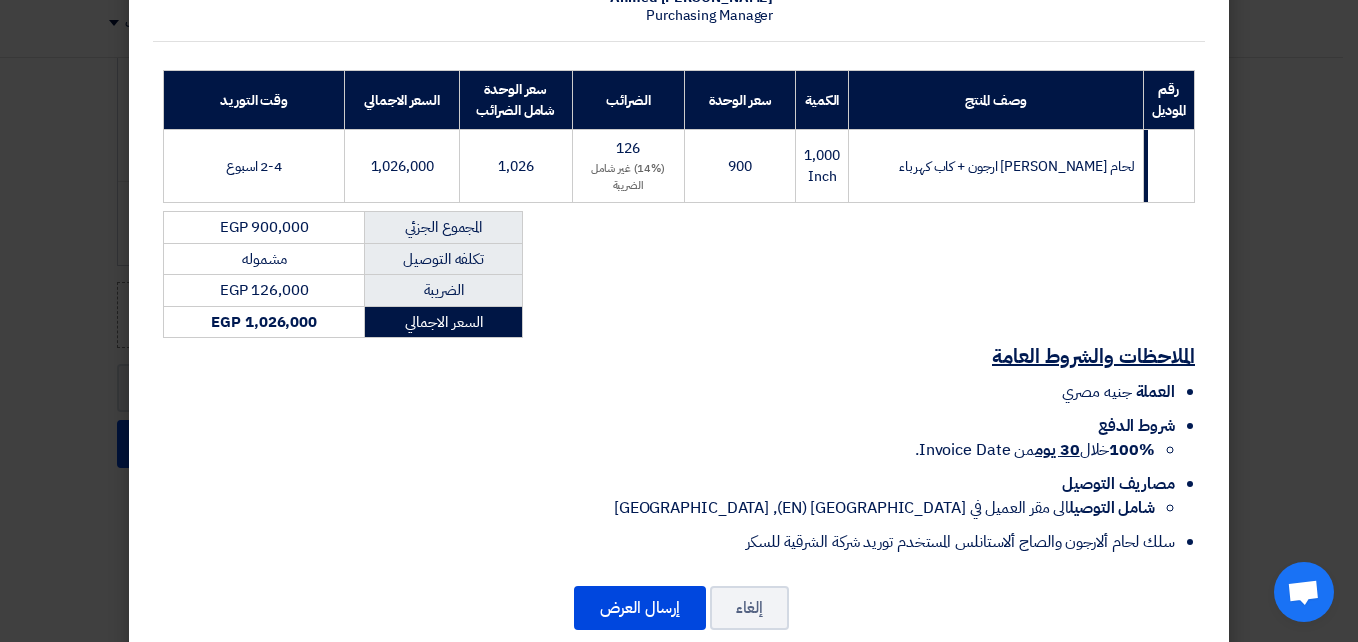 scroll, scrollTop: 284, scrollLeft: 0, axis: vertical 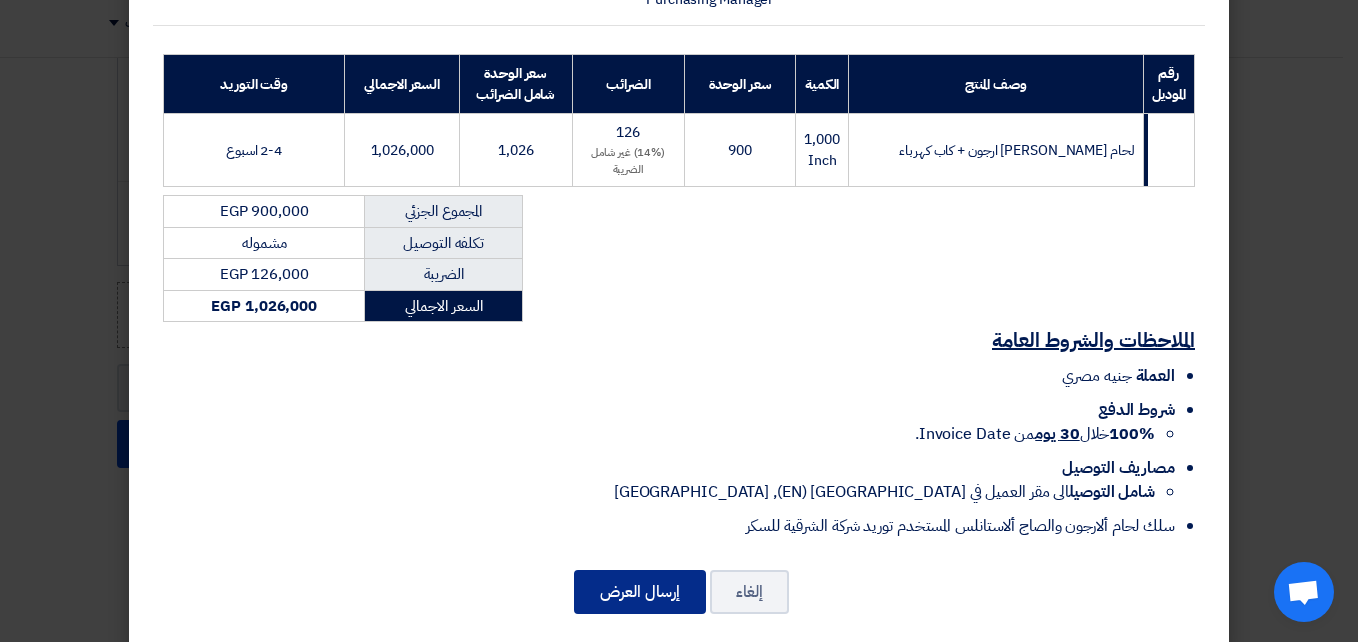 click on "إرسال العرض" 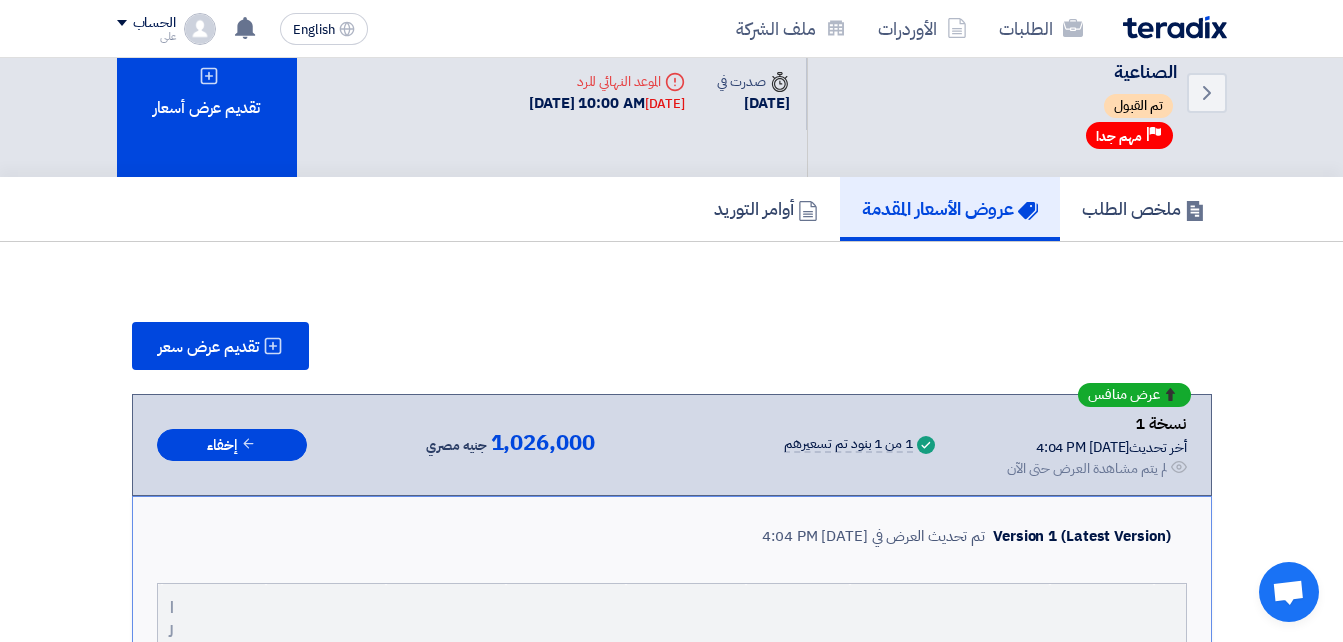 scroll, scrollTop: 0, scrollLeft: 0, axis: both 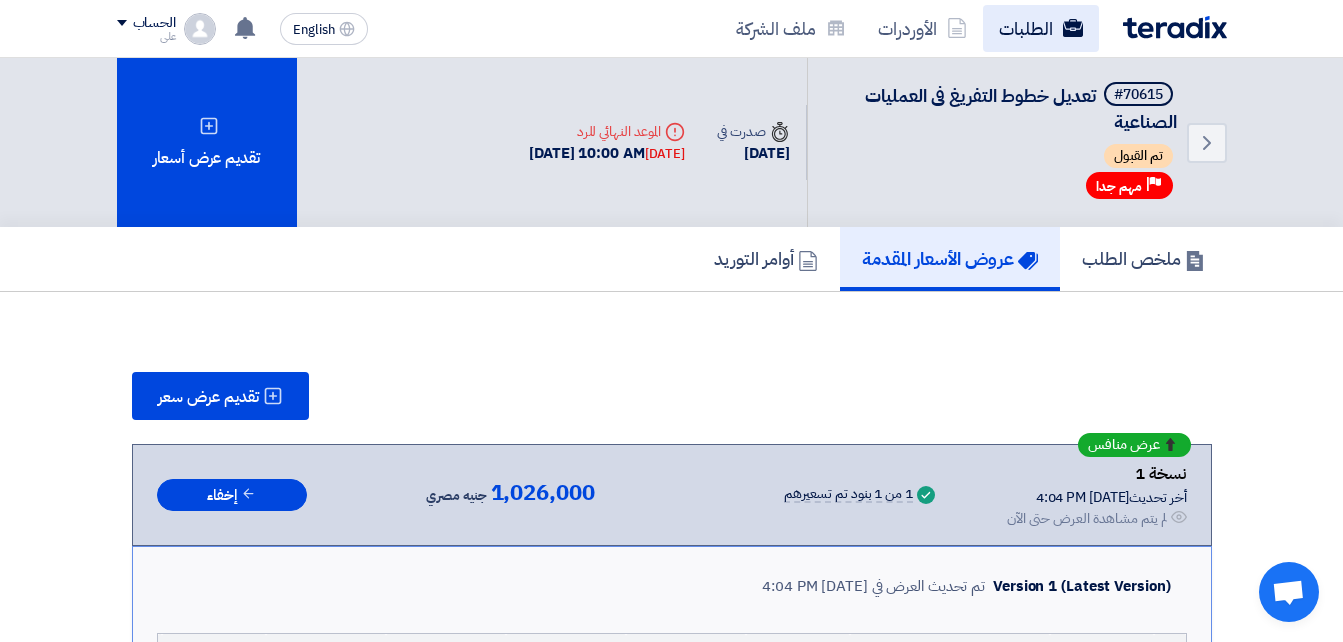 click on "الطلبات" 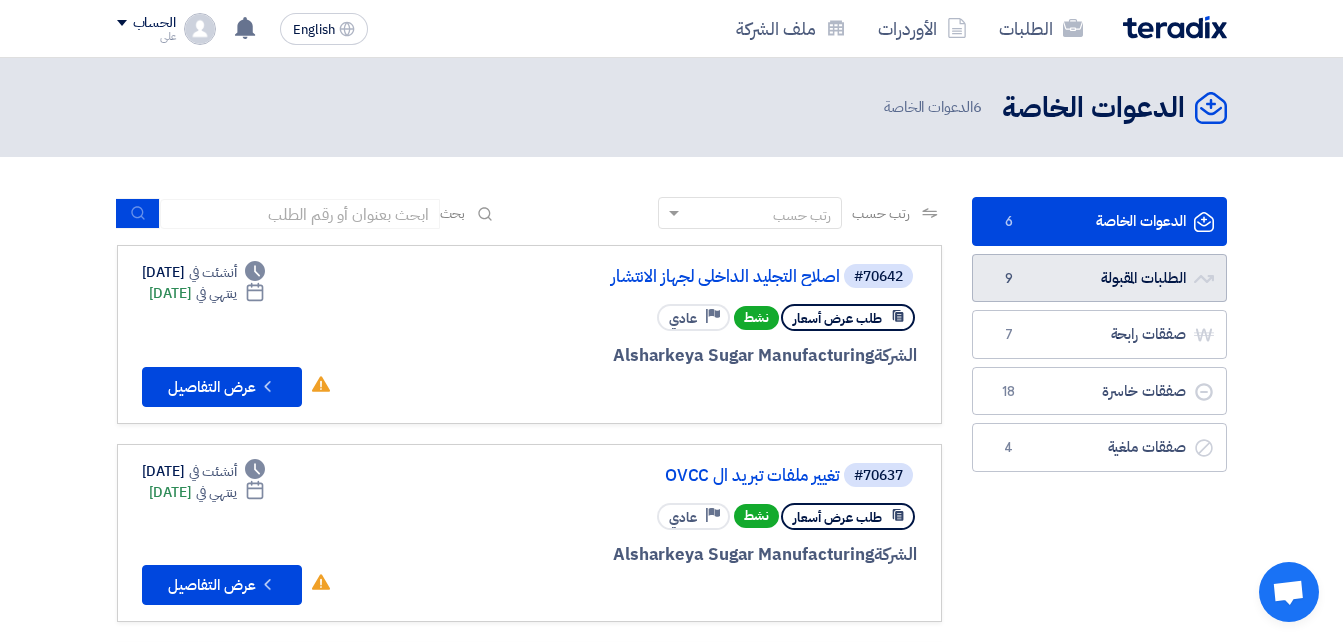 click on "الطلبات المقبولة
الطلبات المقبولة
9" 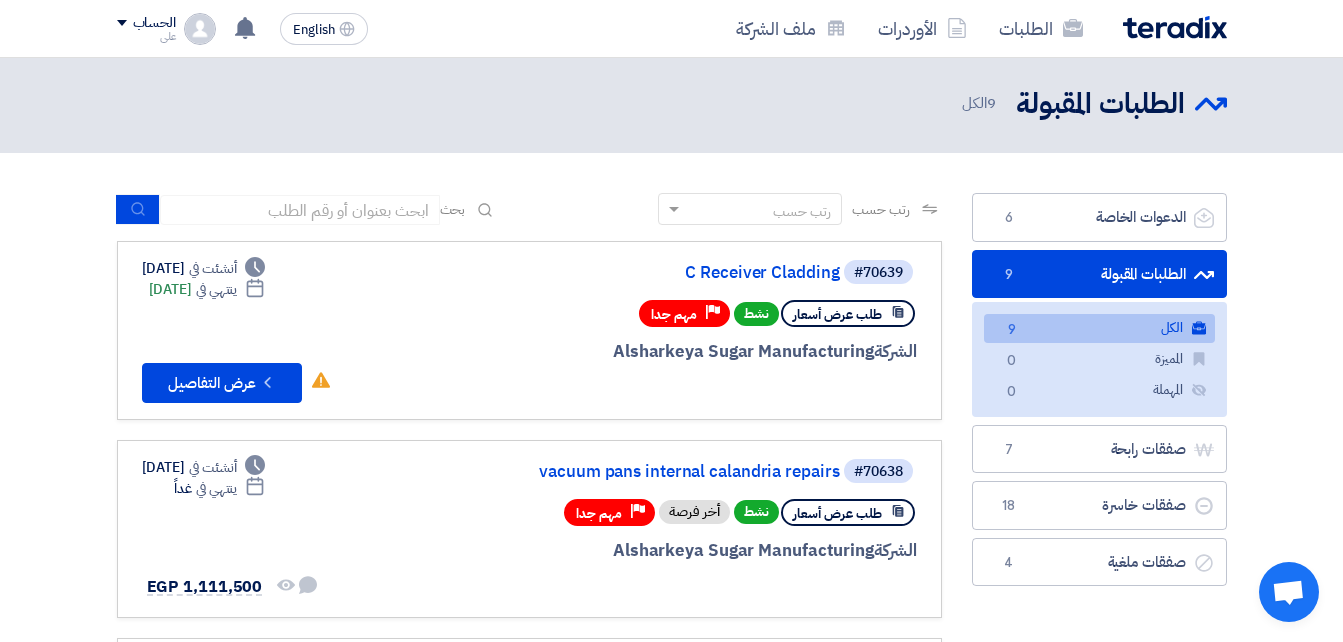 scroll, scrollTop: 0, scrollLeft: 0, axis: both 